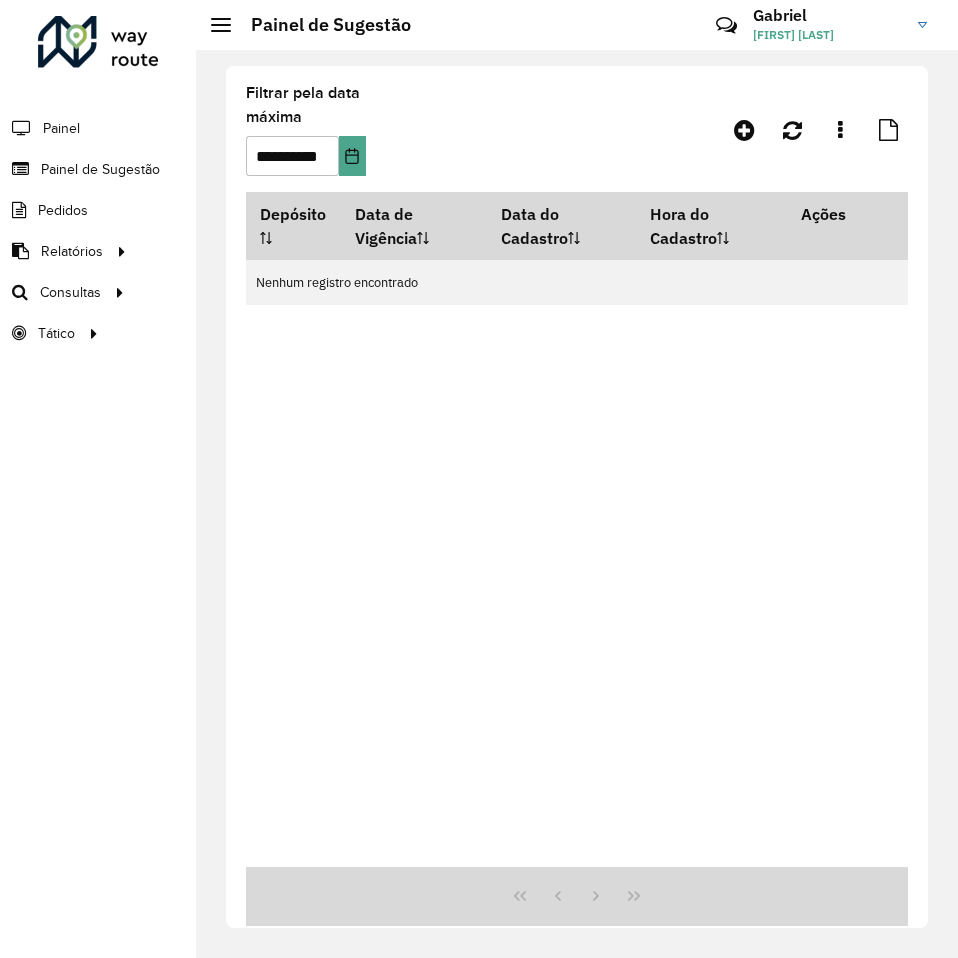 scroll, scrollTop: 0, scrollLeft: 0, axis: both 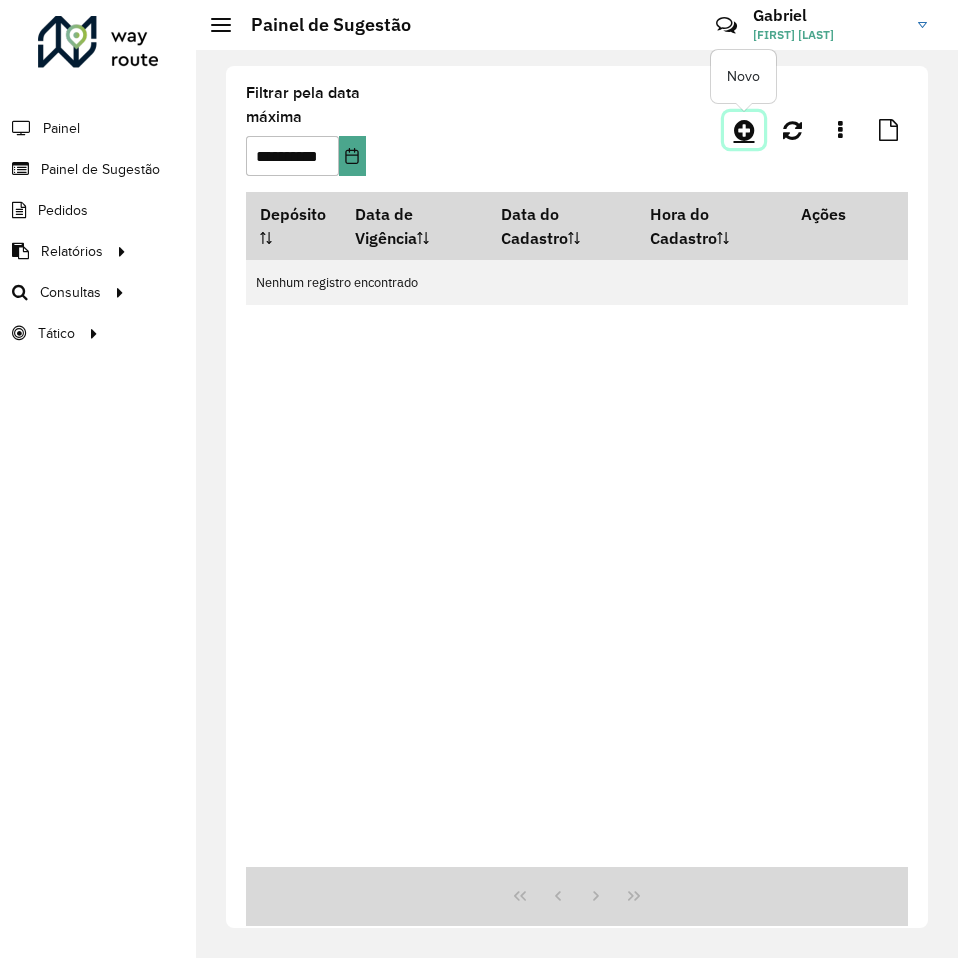 click 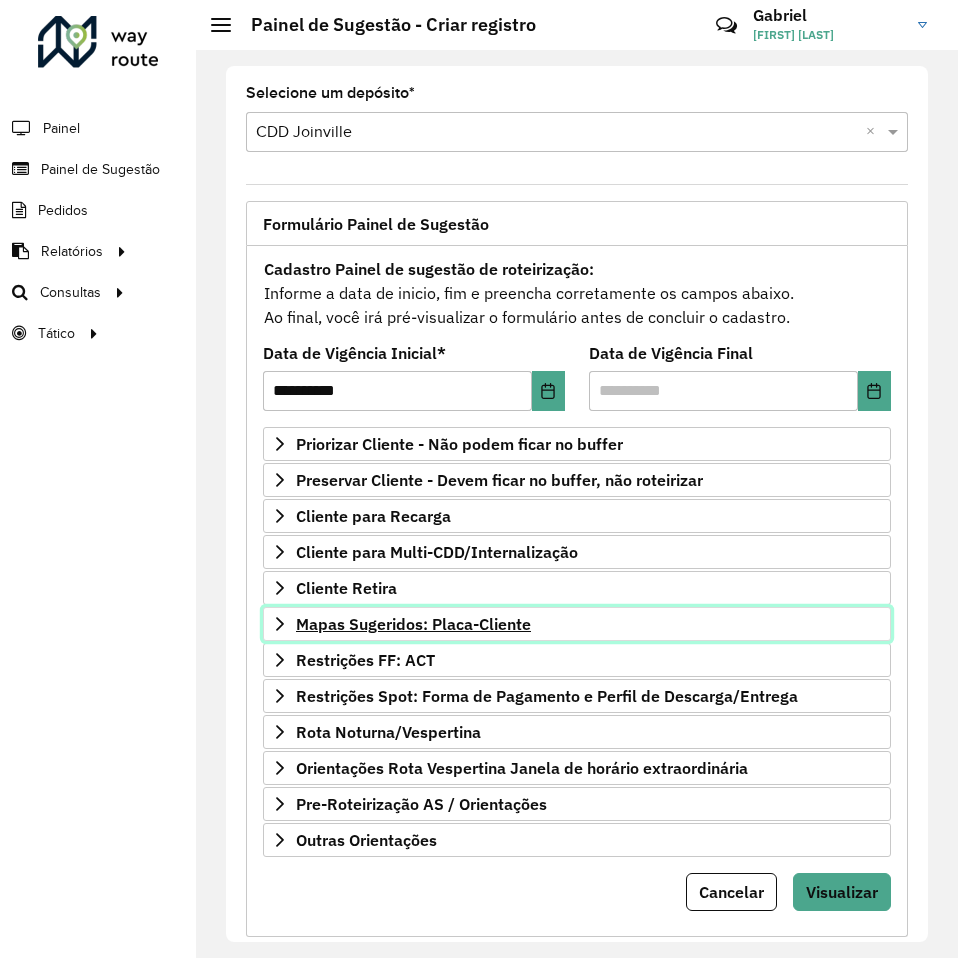 click on "Mapas Sugeridos: Placa-Cliente" at bounding box center (413, 624) 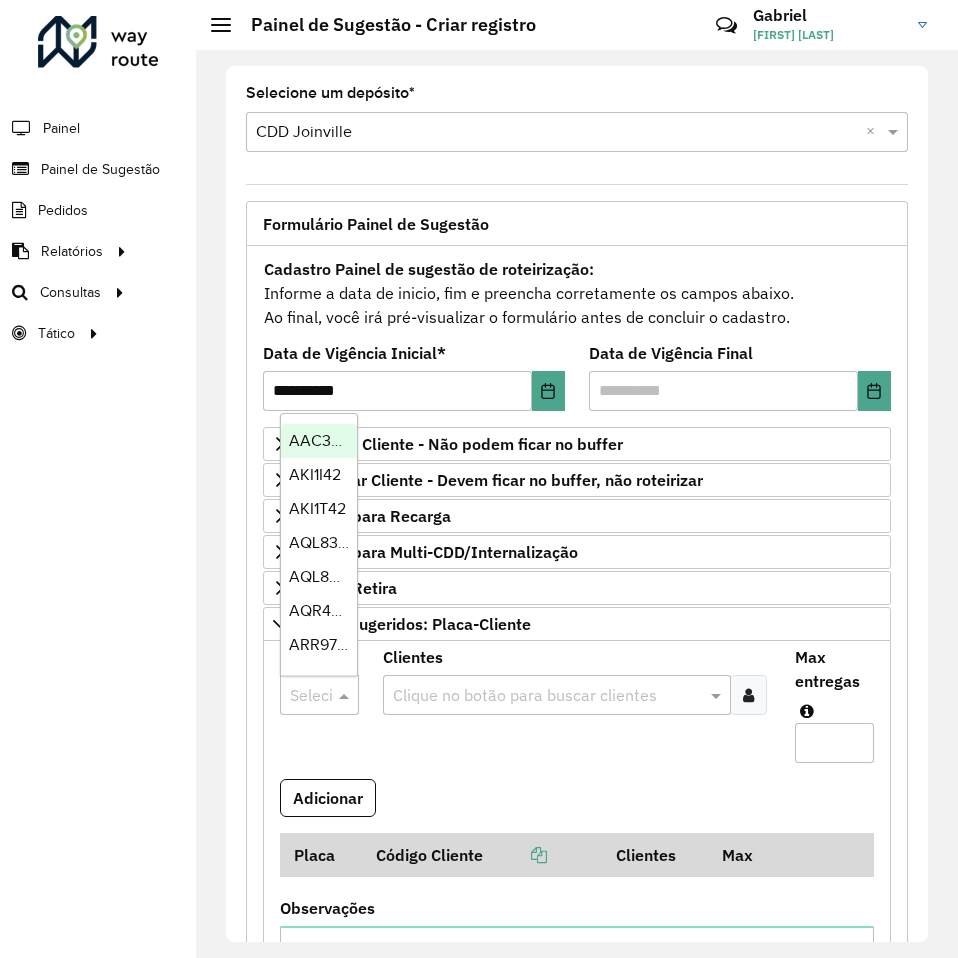 click at bounding box center (346, 695) 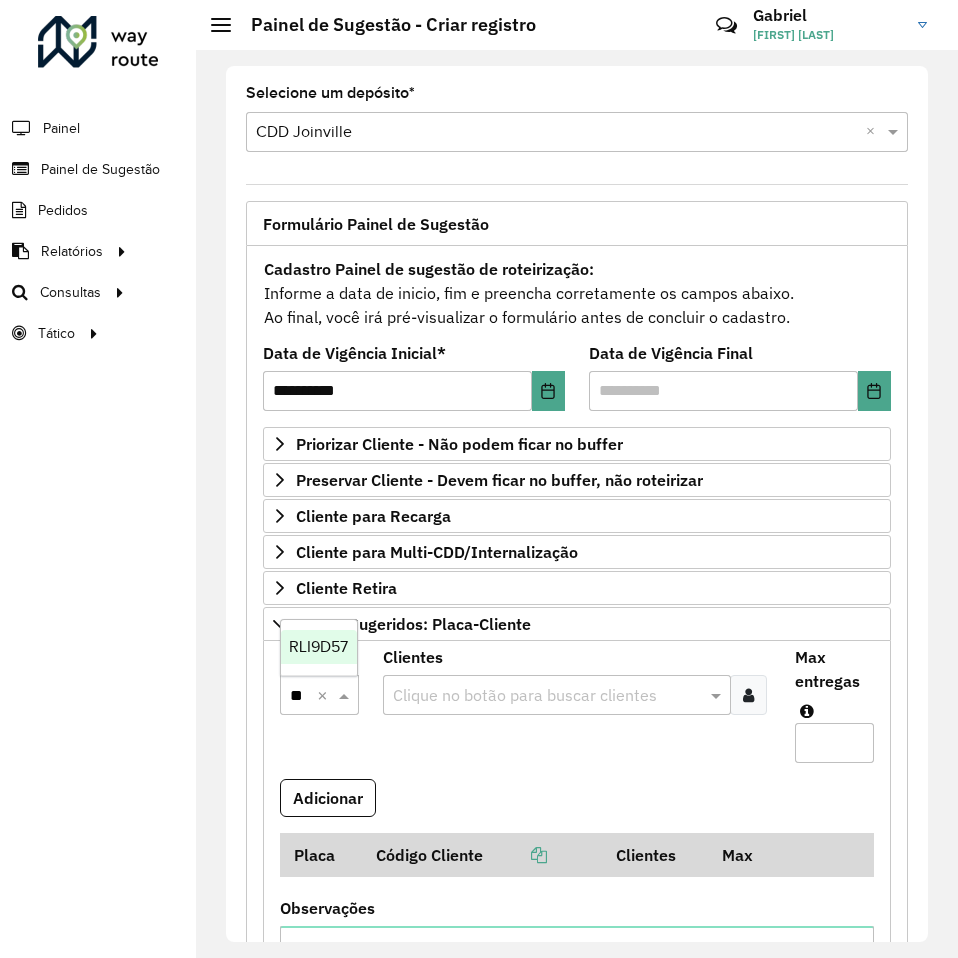 type on "***" 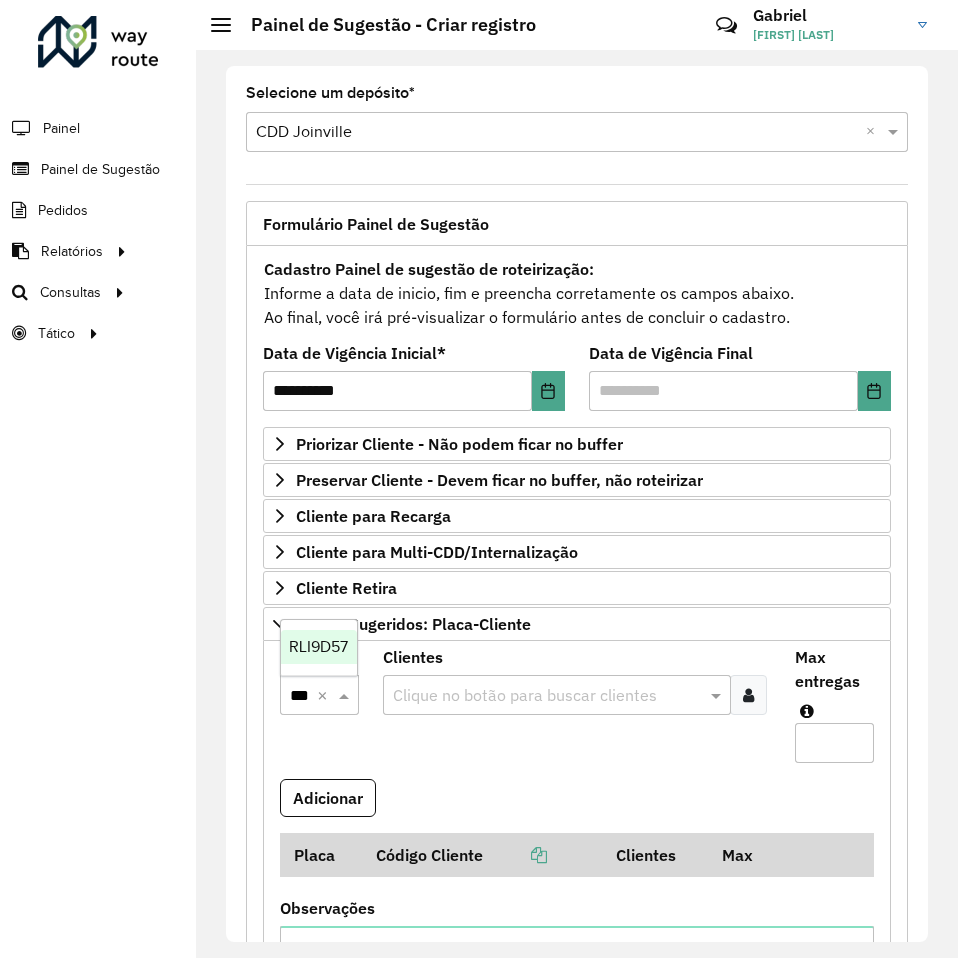 scroll, scrollTop: 0, scrollLeft: 10, axis: horizontal 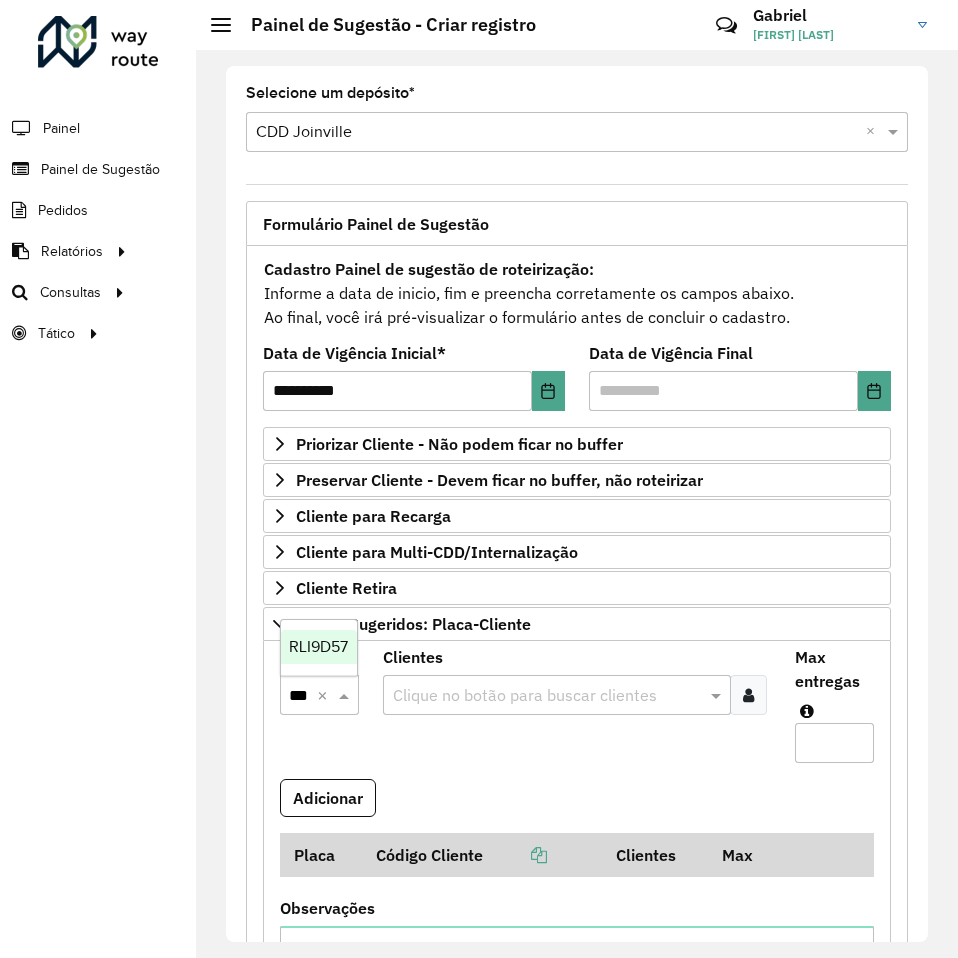 click on "RLI9D57" at bounding box center (318, 646) 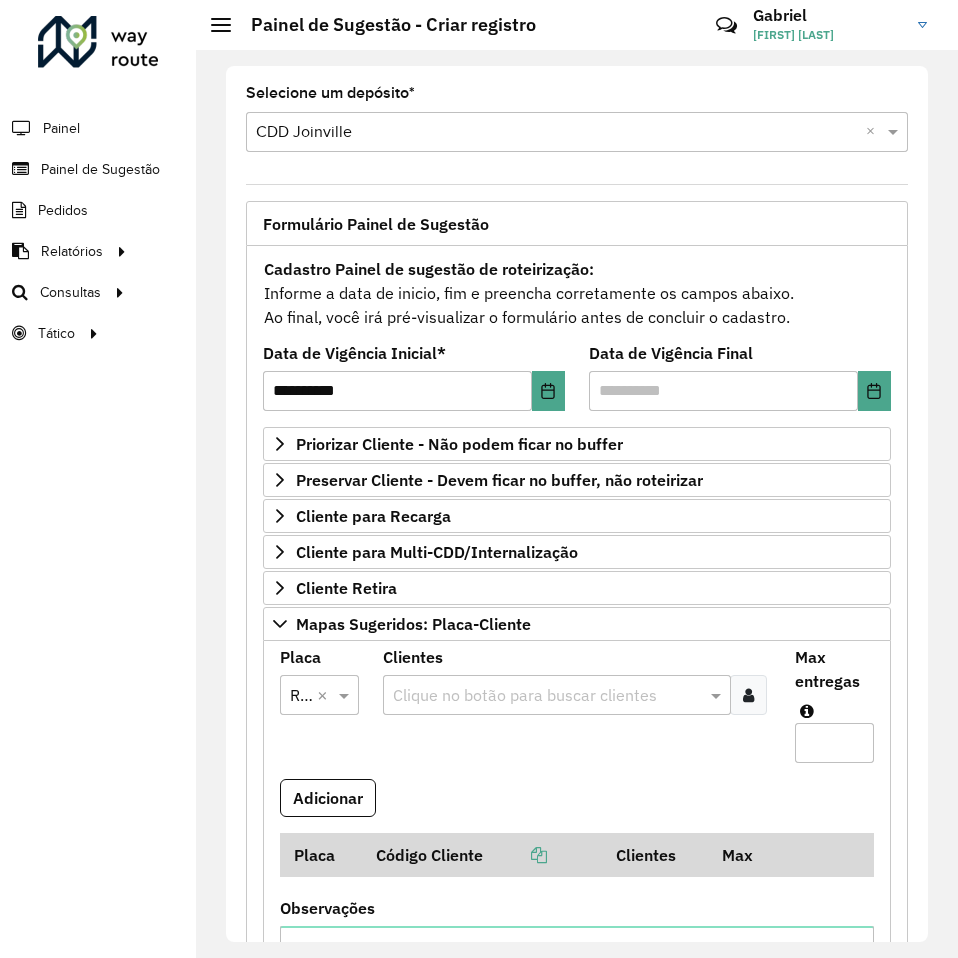 scroll, scrollTop: 0, scrollLeft: 0, axis: both 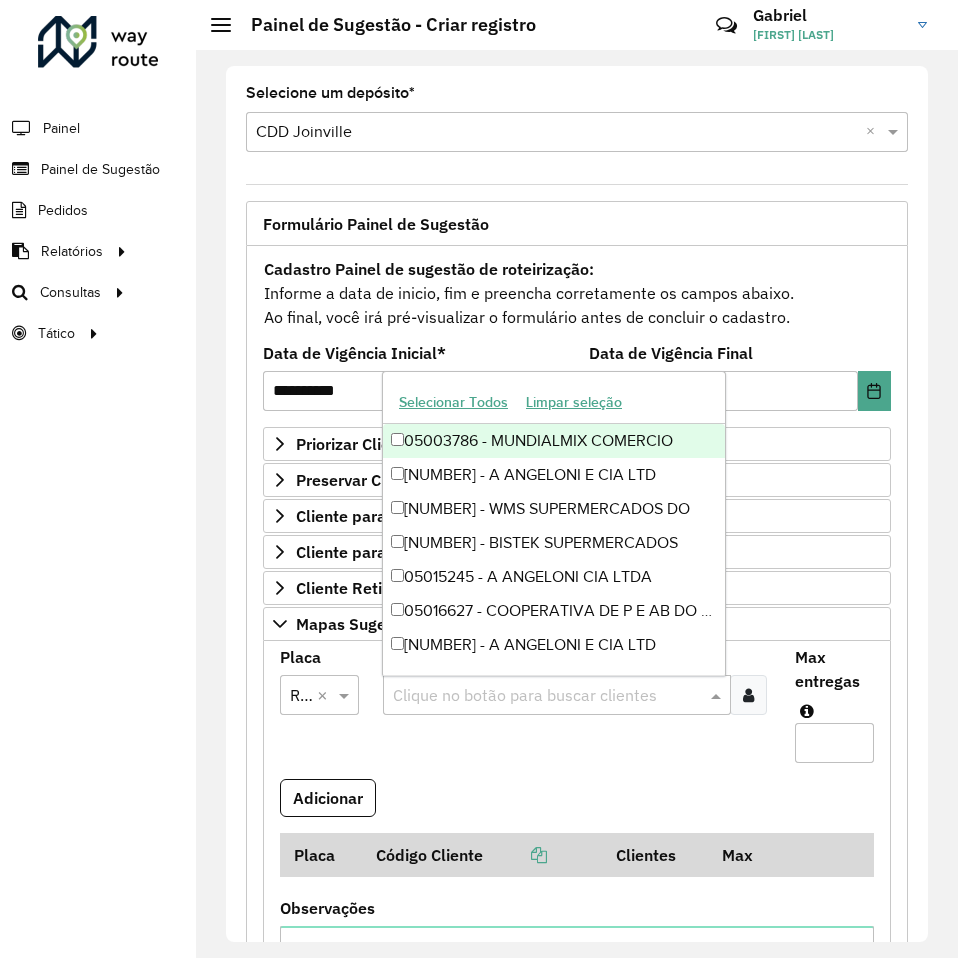 click at bounding box center [547, 696] 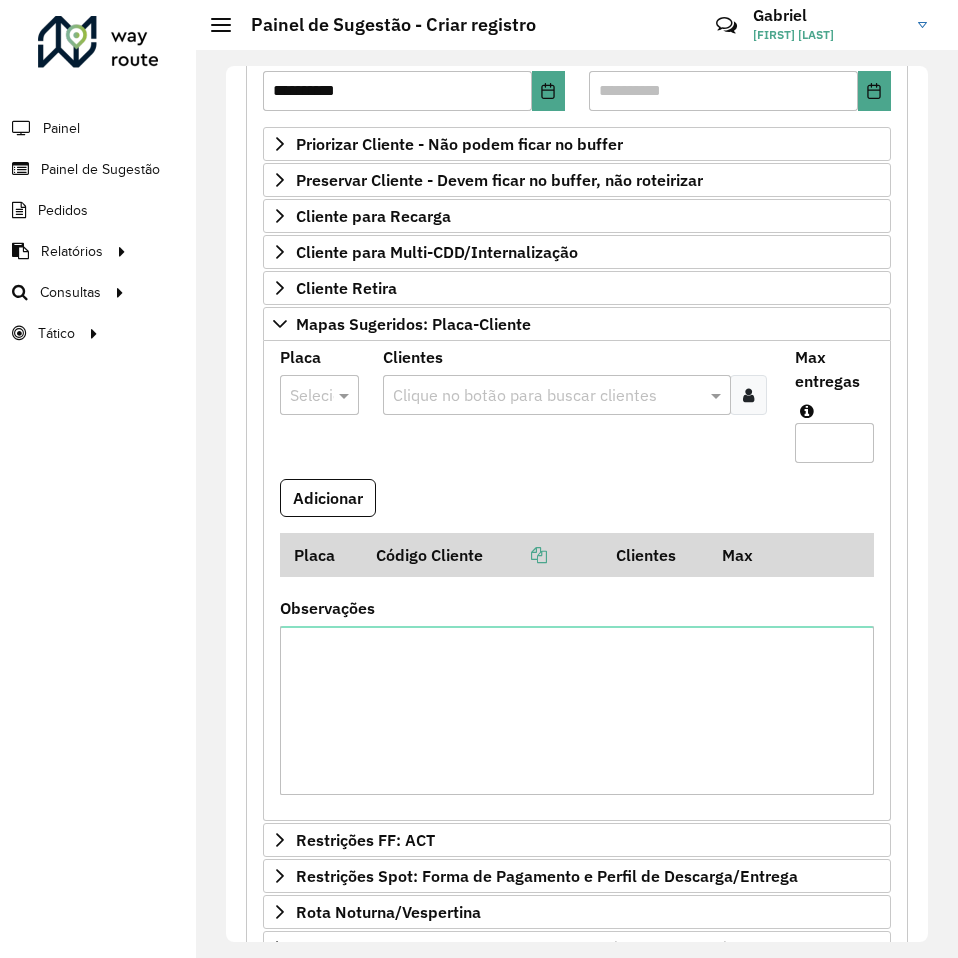 scroll, scrollTop: 500, scrollLeft: 0, axis: vertical 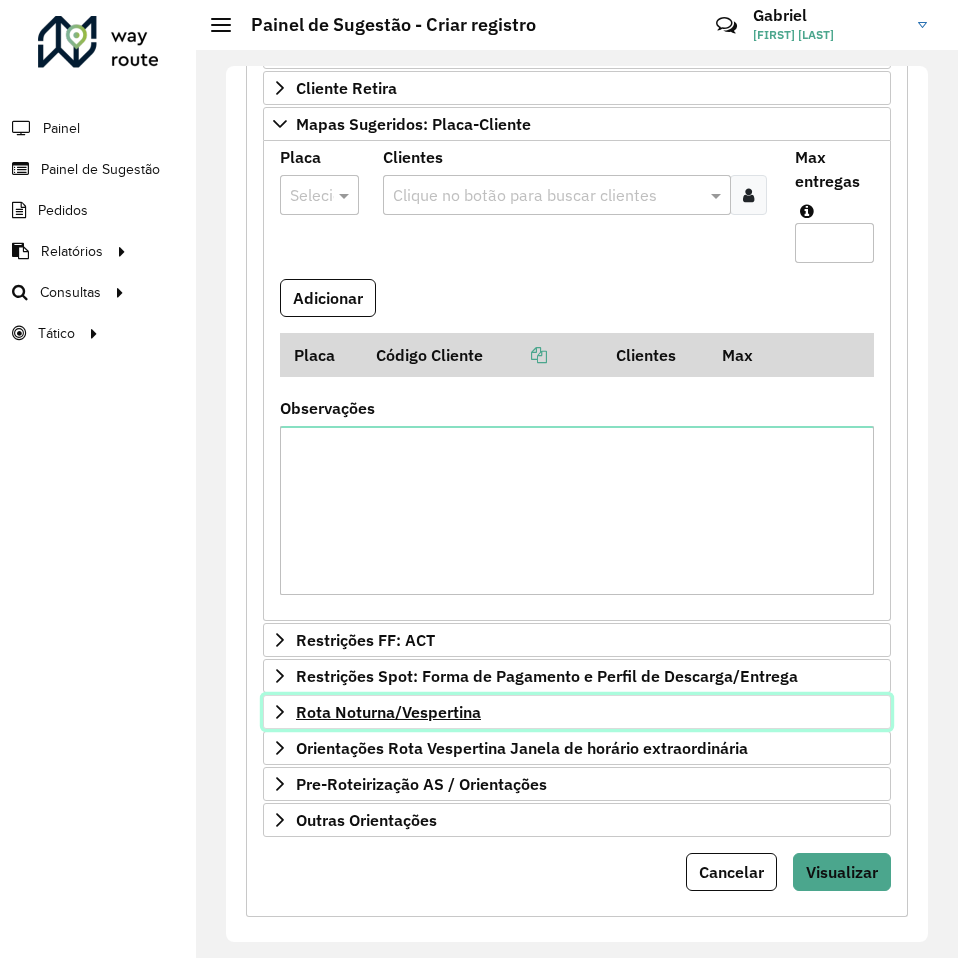 click on "Rota Noturna/Vespertina" at bounding box center (388, 712) 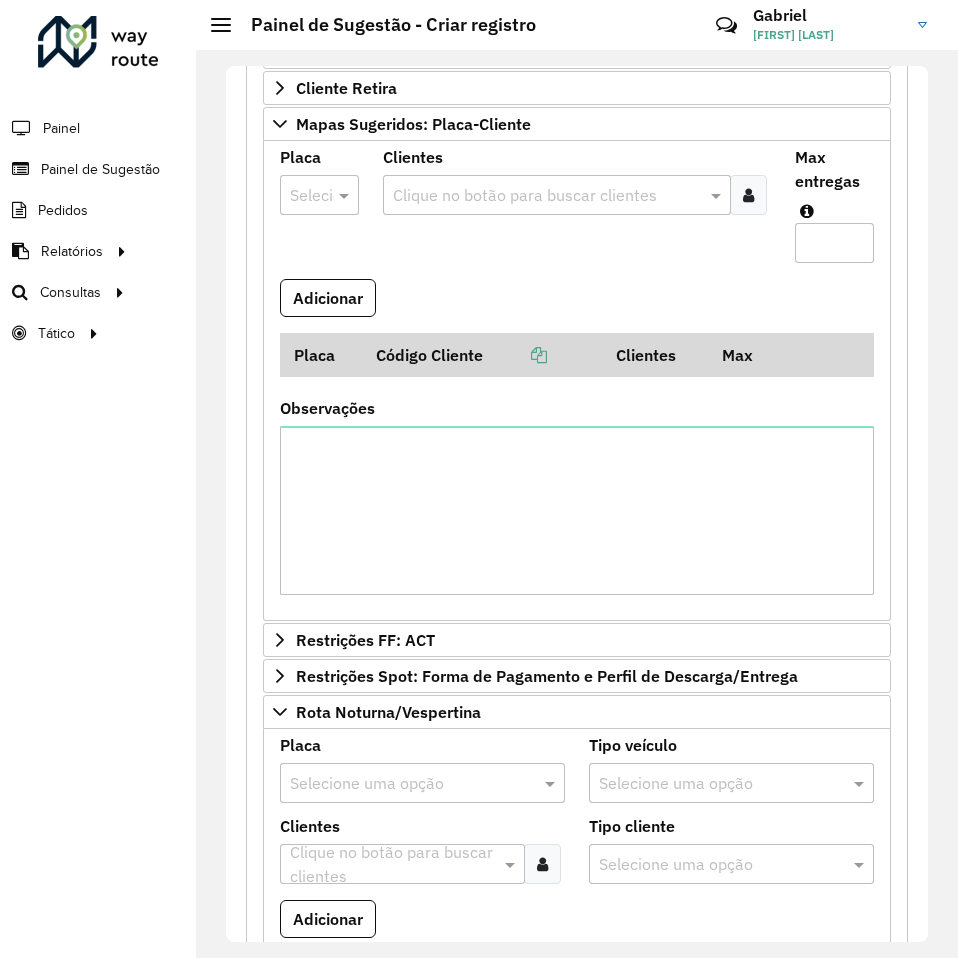 click on "Selecione uma opção" at bounding box center (422, 783) 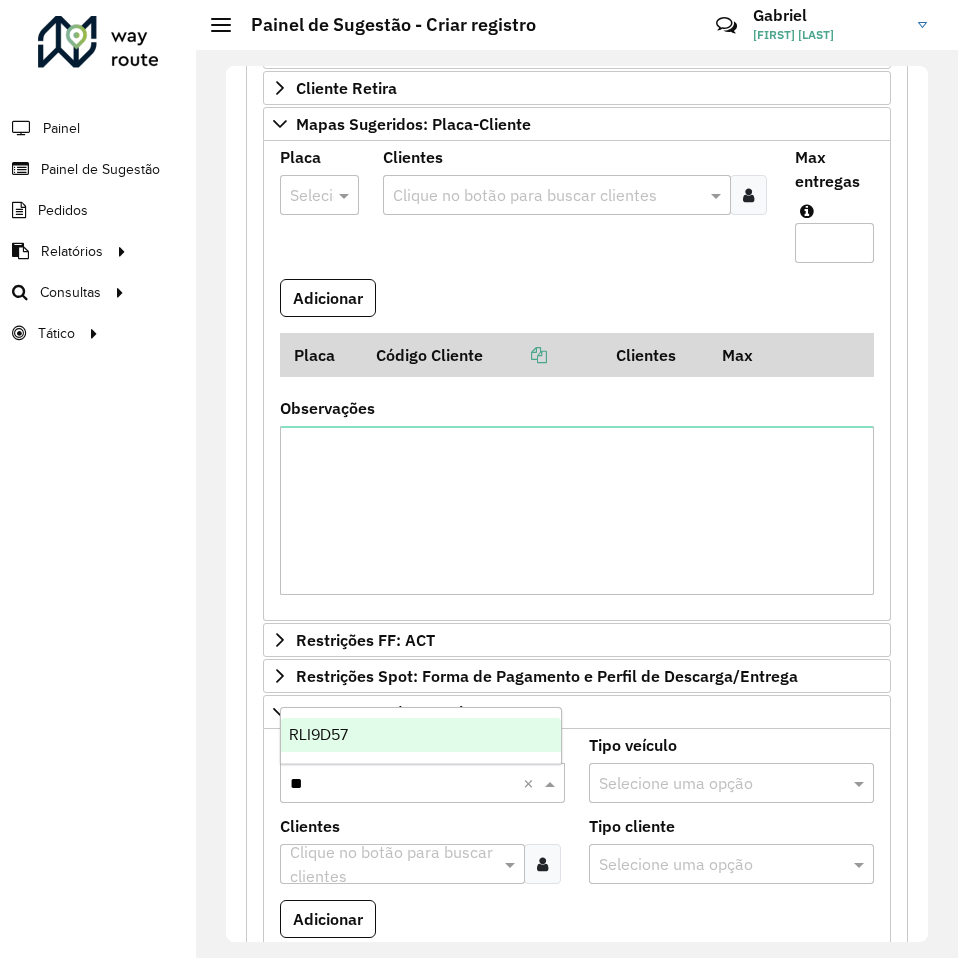 type on "***" 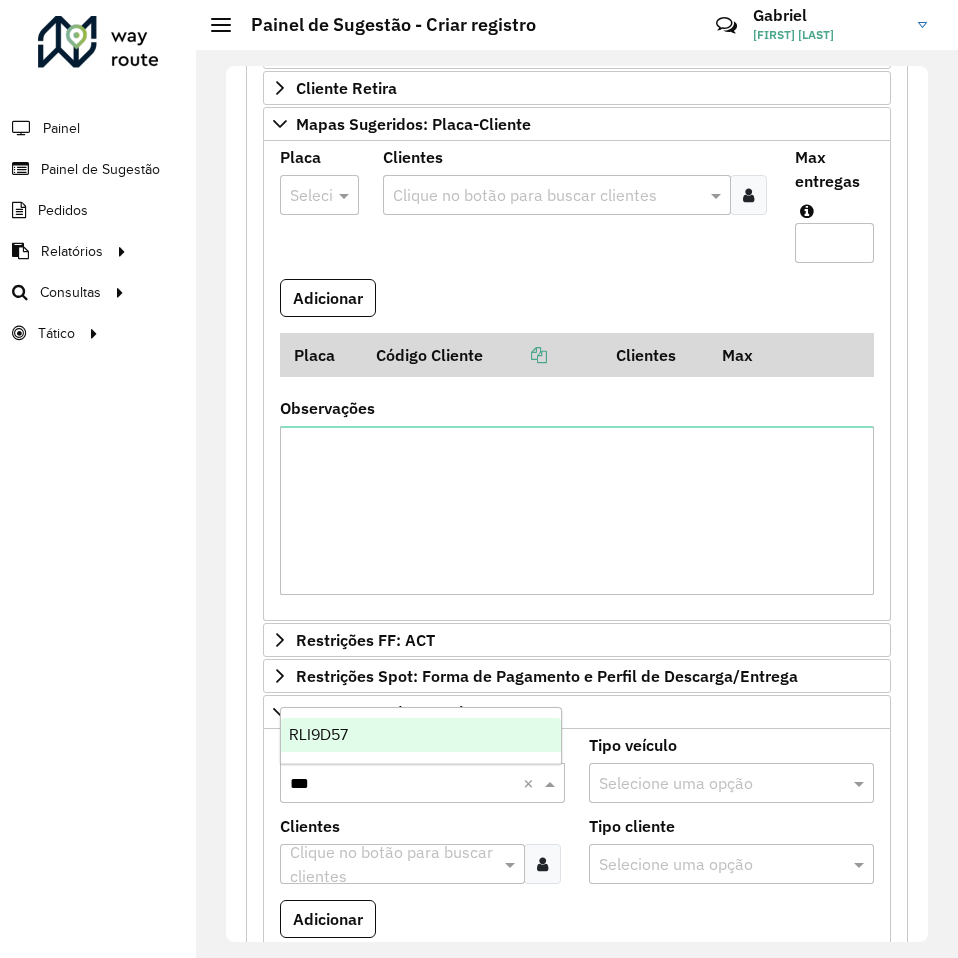 click on "RLI9D57" at bounding box center [421, 735] 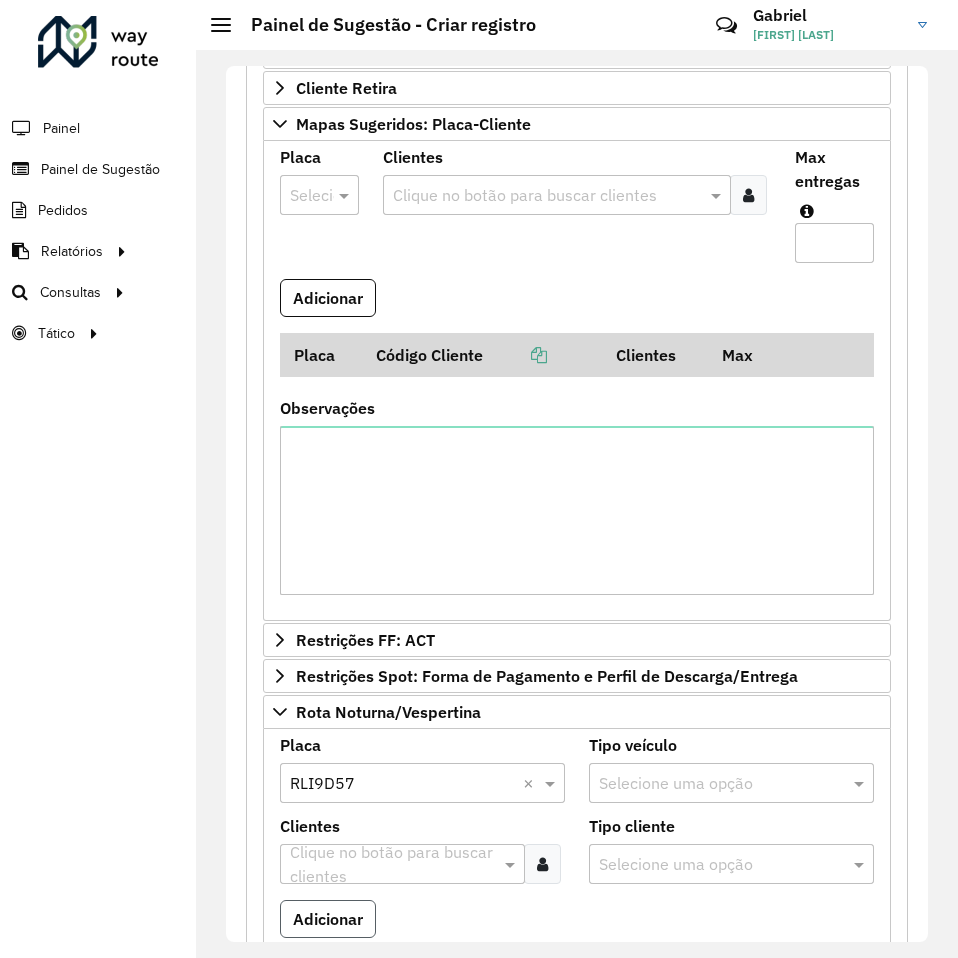 click on "Adicionar" at bounding box center [328, 919] 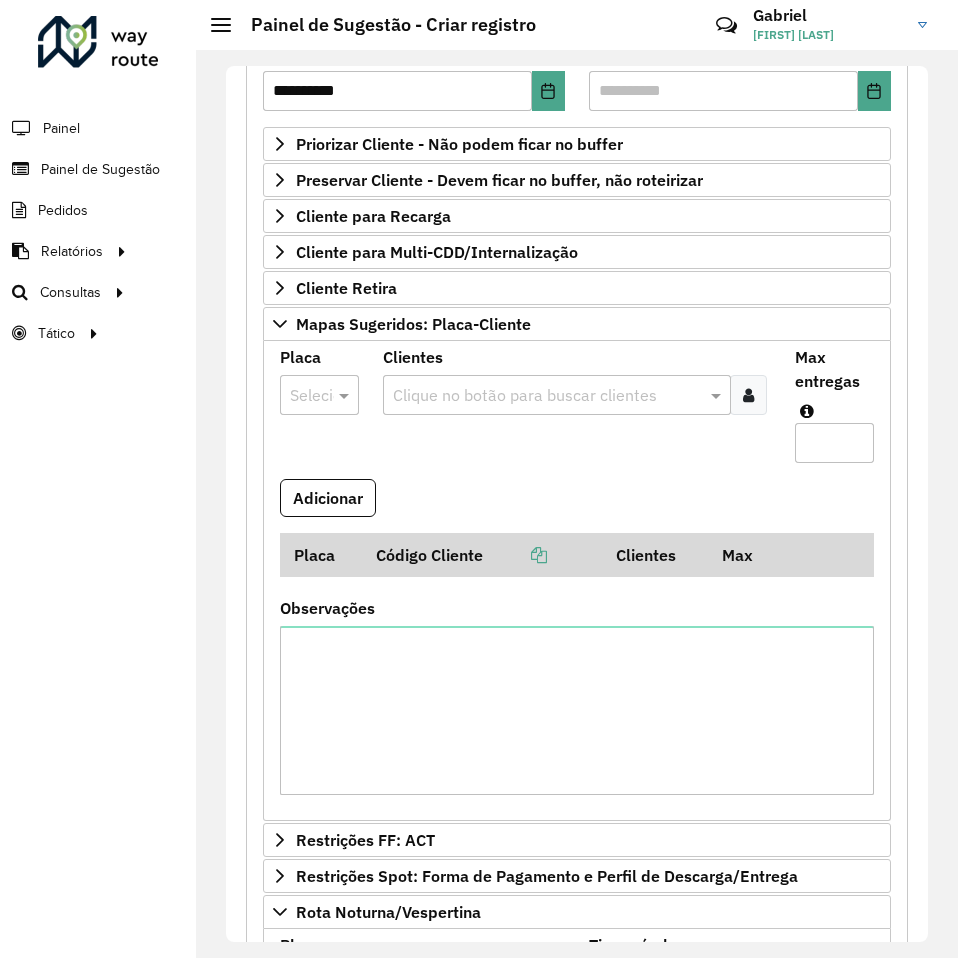 scroll, scrollTop: 200, scrollLeft: 0, axis: vertical 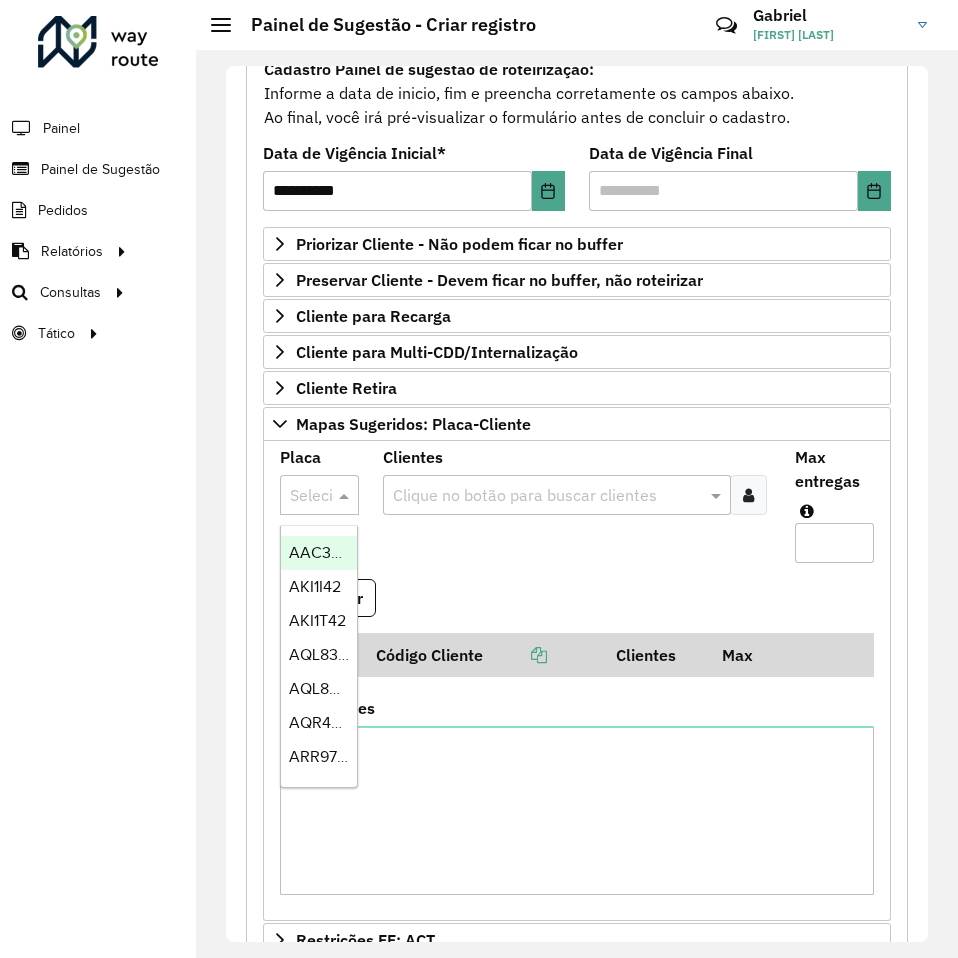 click at bounding box center [319, 495] 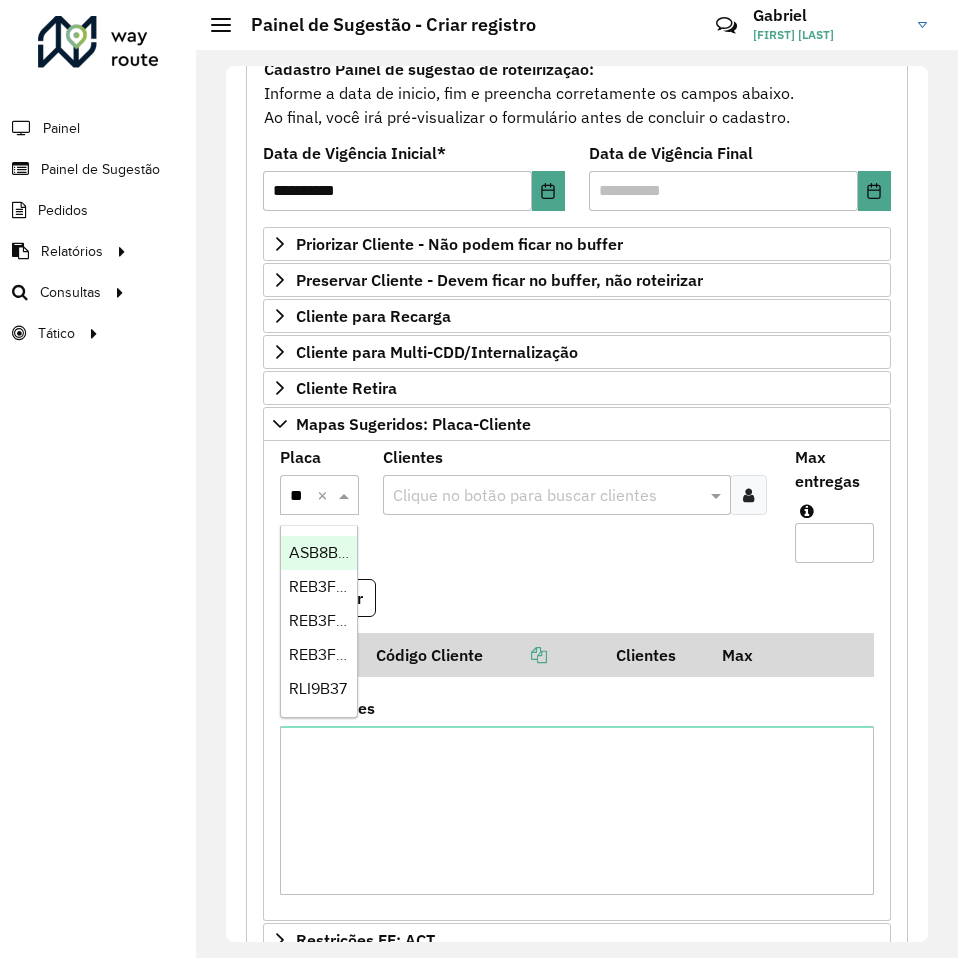 type on "***" 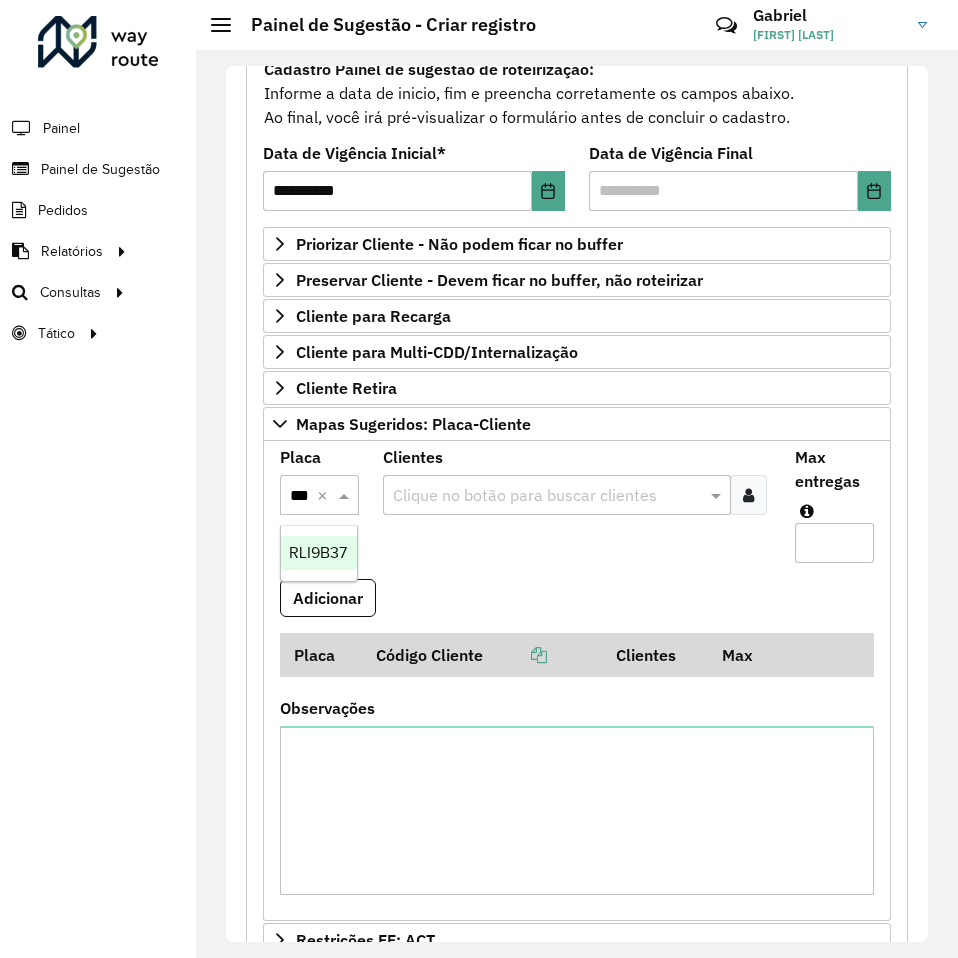 scroll, scrollTop: 0, scrollLeft: 10, axis: horizontal 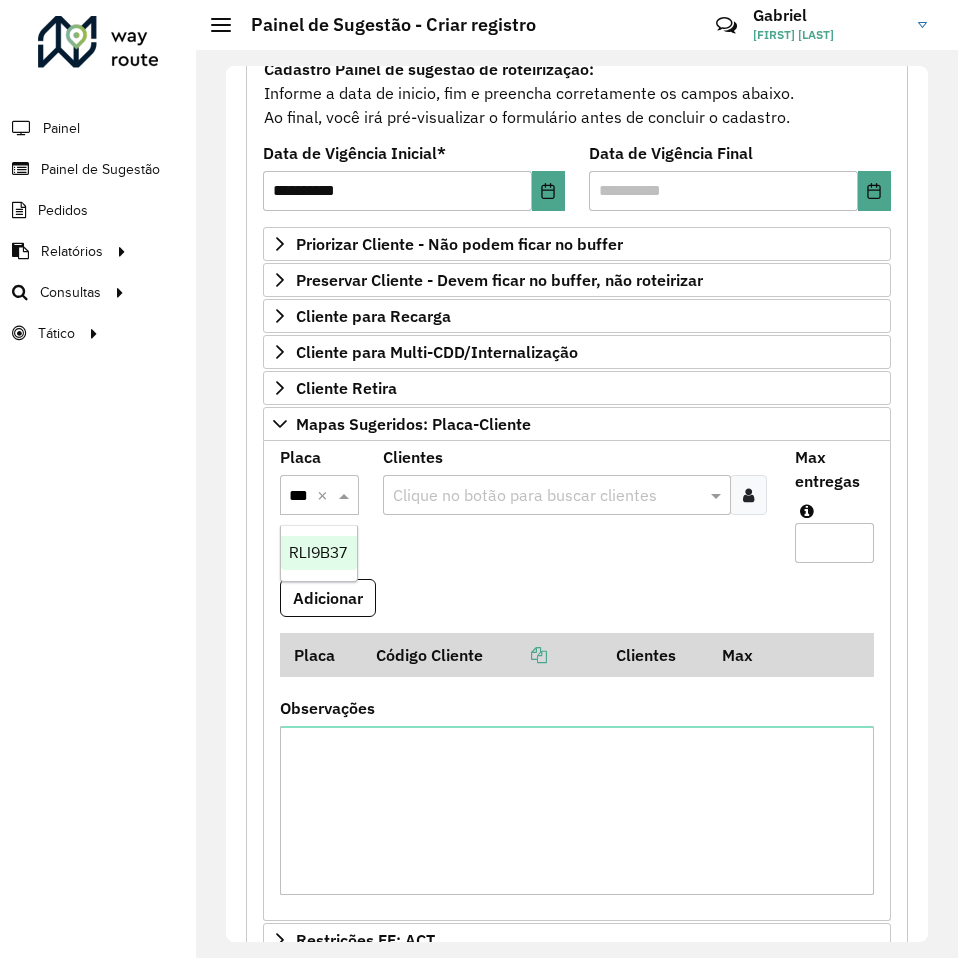 click on "RLI9B37" at bounding box center (318, 552) 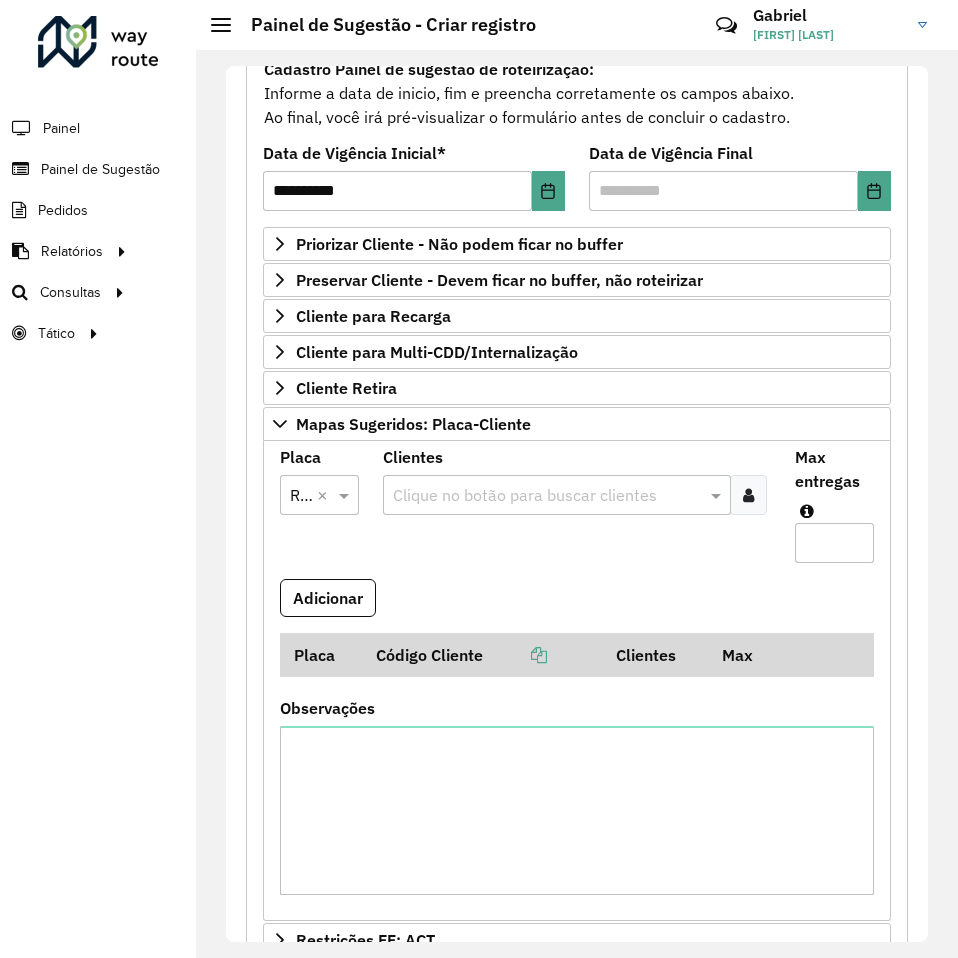 scroll, scrollTop: 0, scrollLeft: 0, axis: both 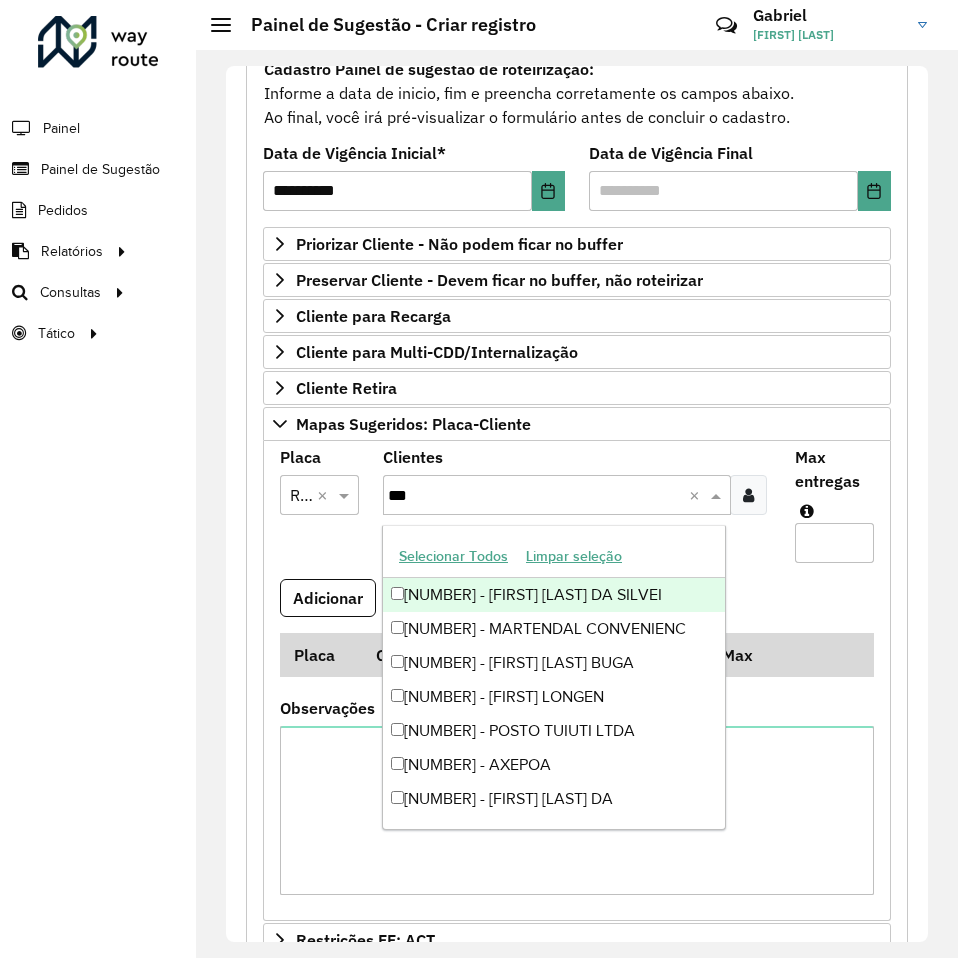 type on "****" 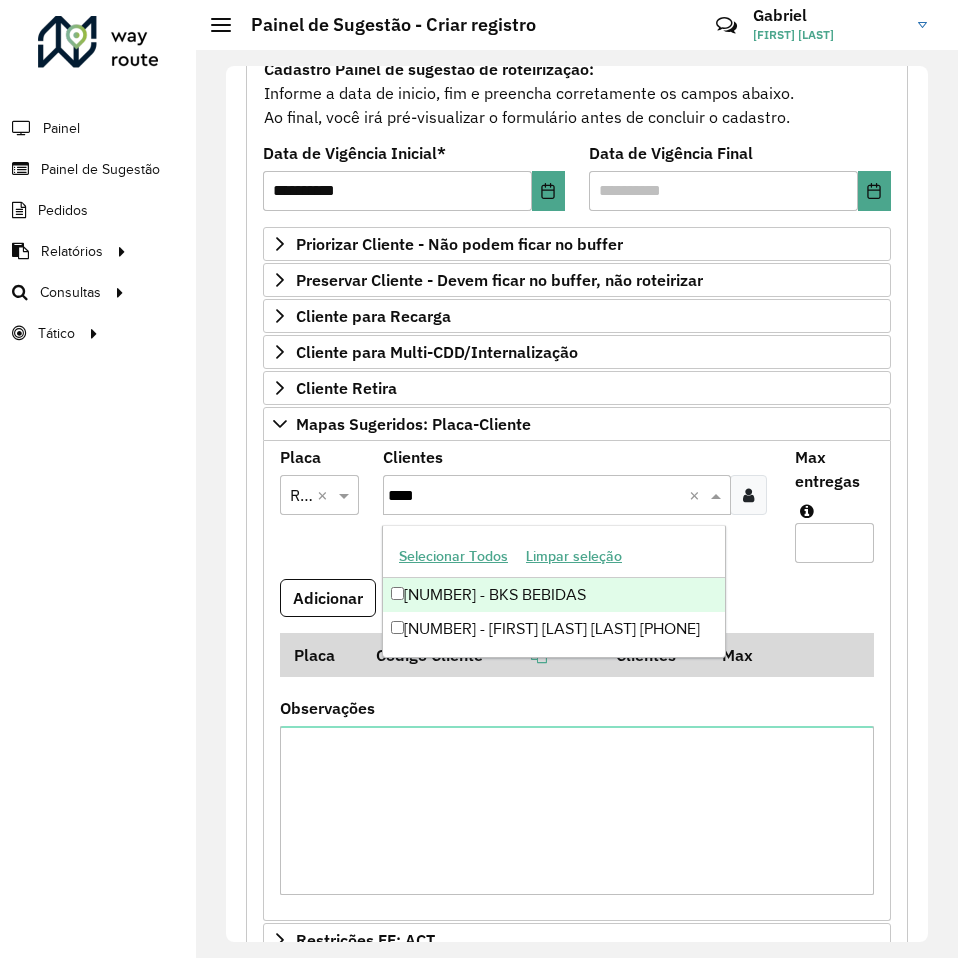 click on "[NUMBER] - BKS BEBIDAS" at bounding box center (554, 595) 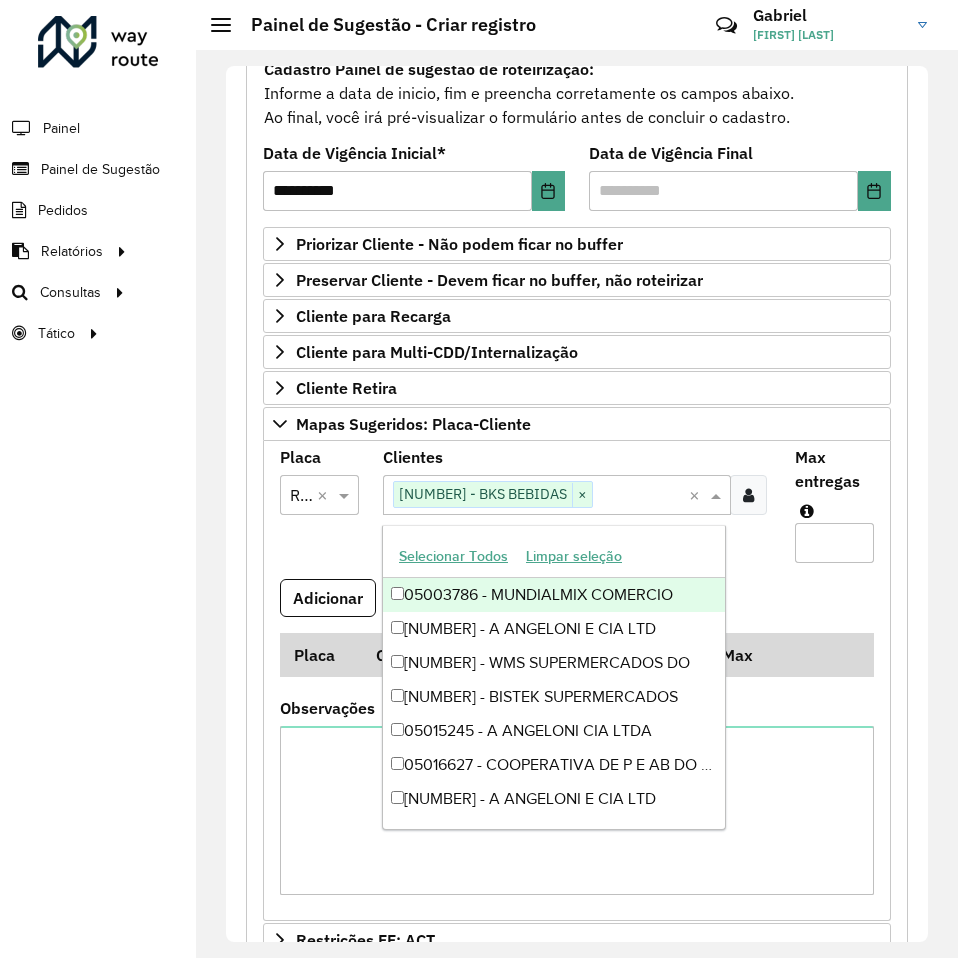 click on "Max entregas" at bounding box center [834, 543] 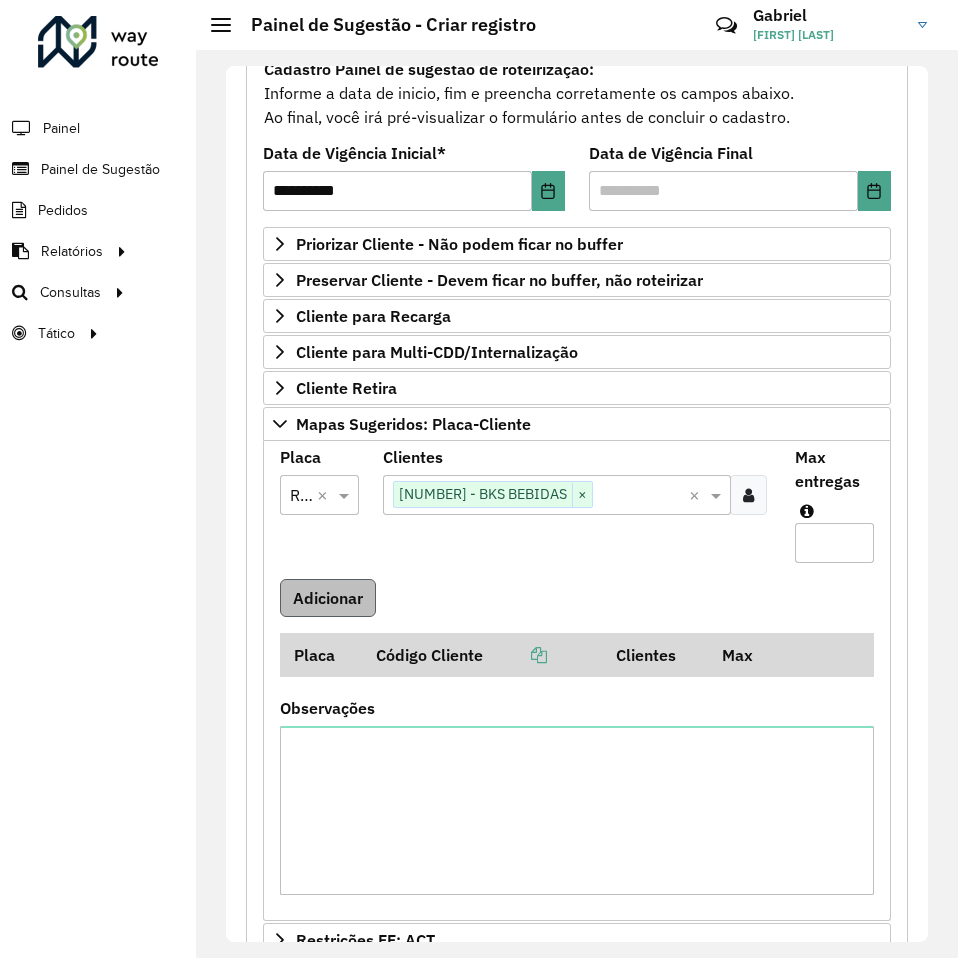 type on "*" 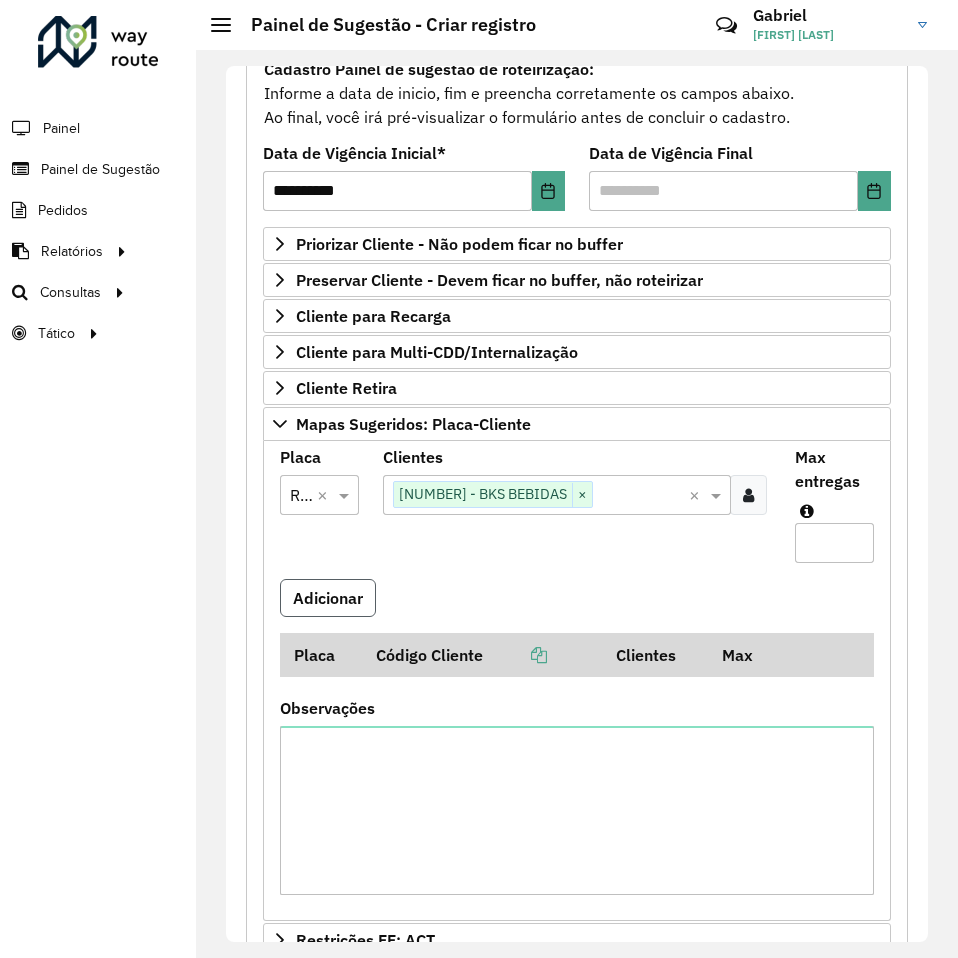 click on "Adicionar" at bounding box center (328, 598) 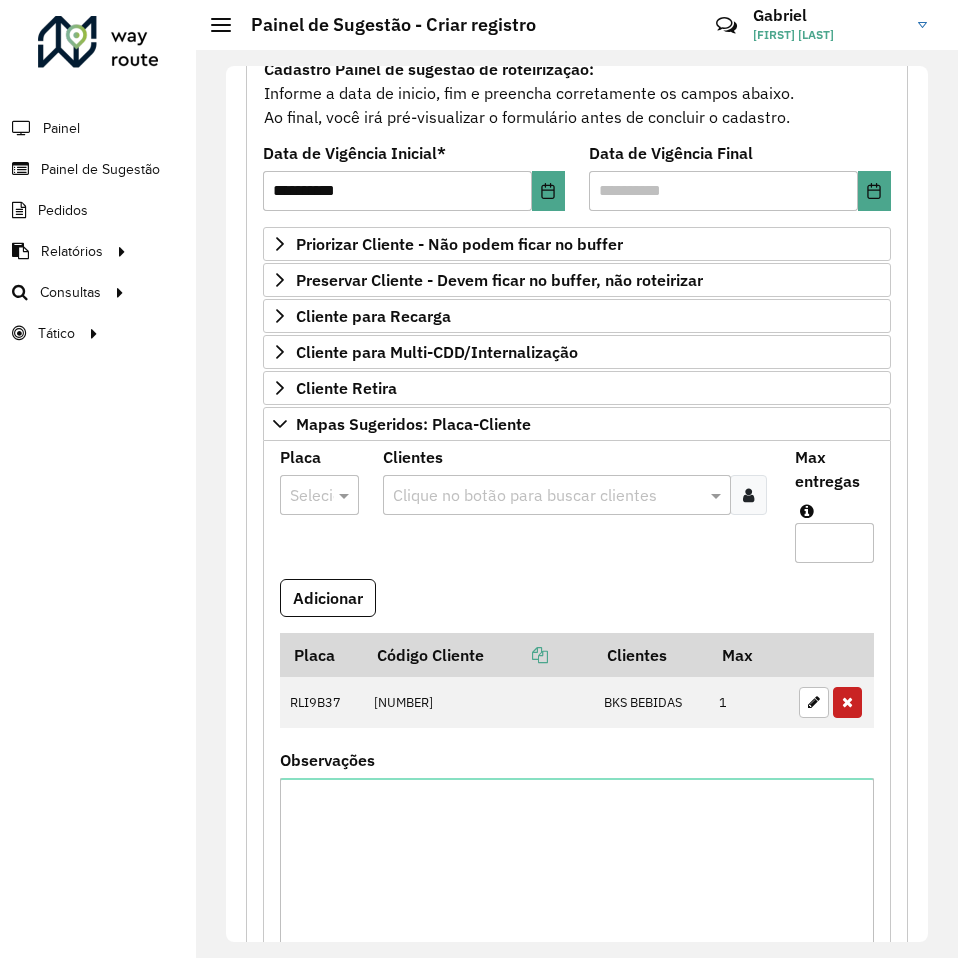 click at bounding box center [319, 495] 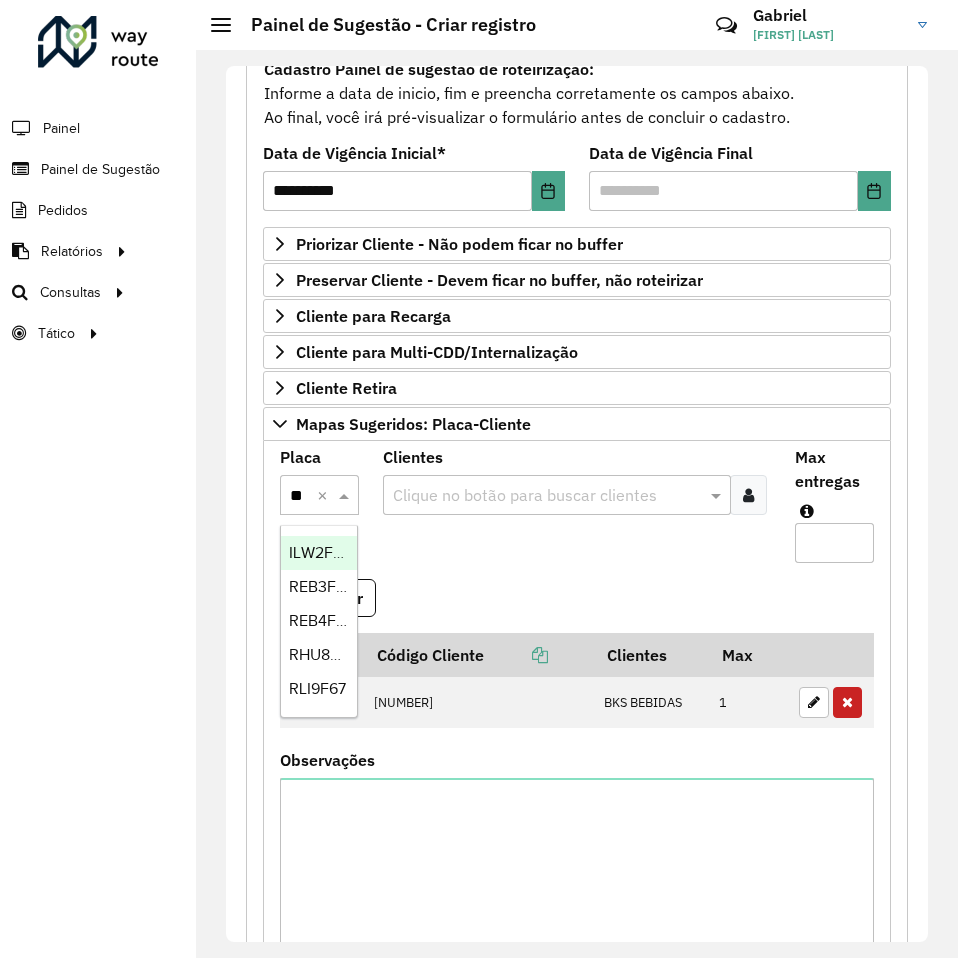 type on "***" 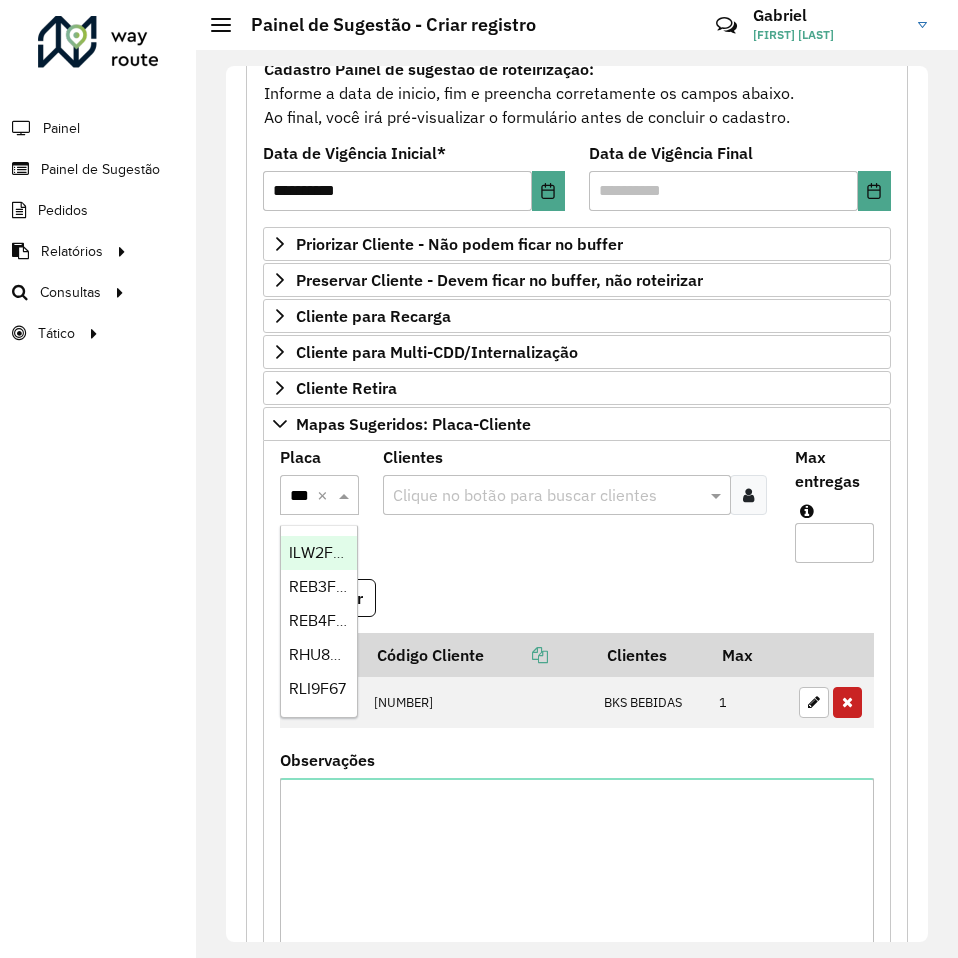 scroll, scrollTop: 0, scrollLeft: 6, axis: horizontal 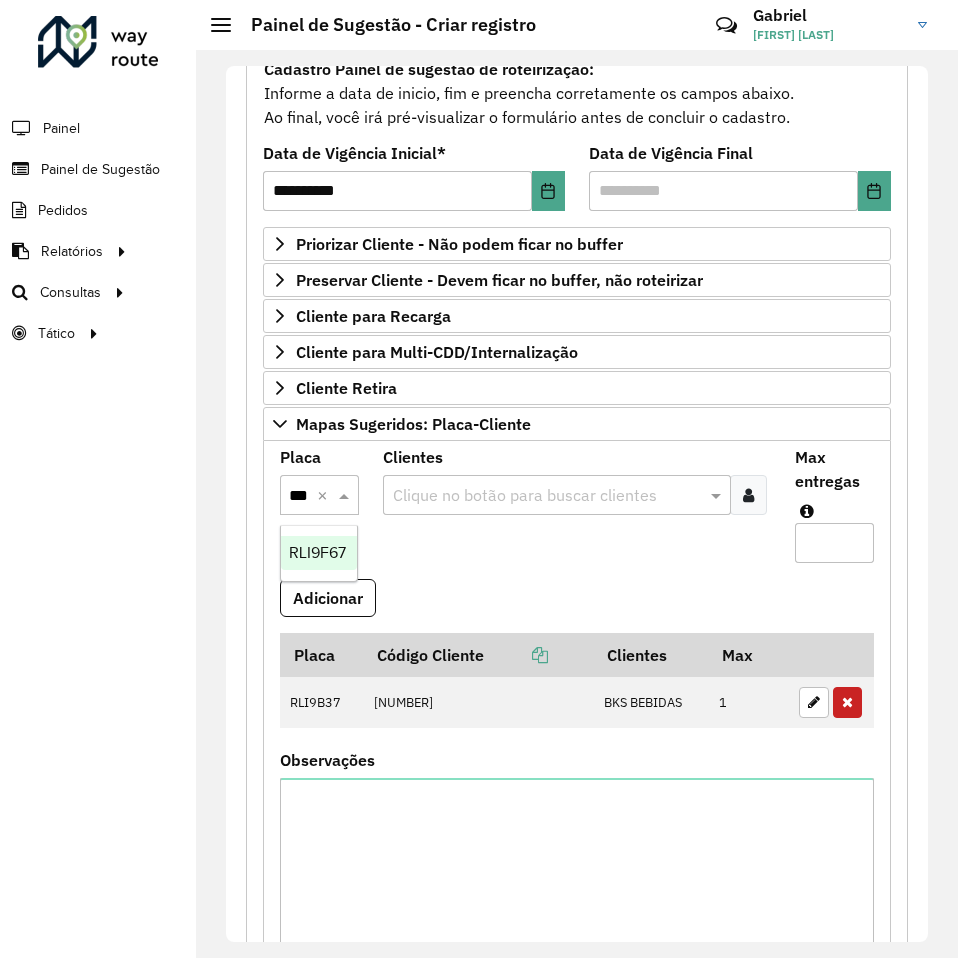 click on "RLI9F67" at bounding box center (317, 552) 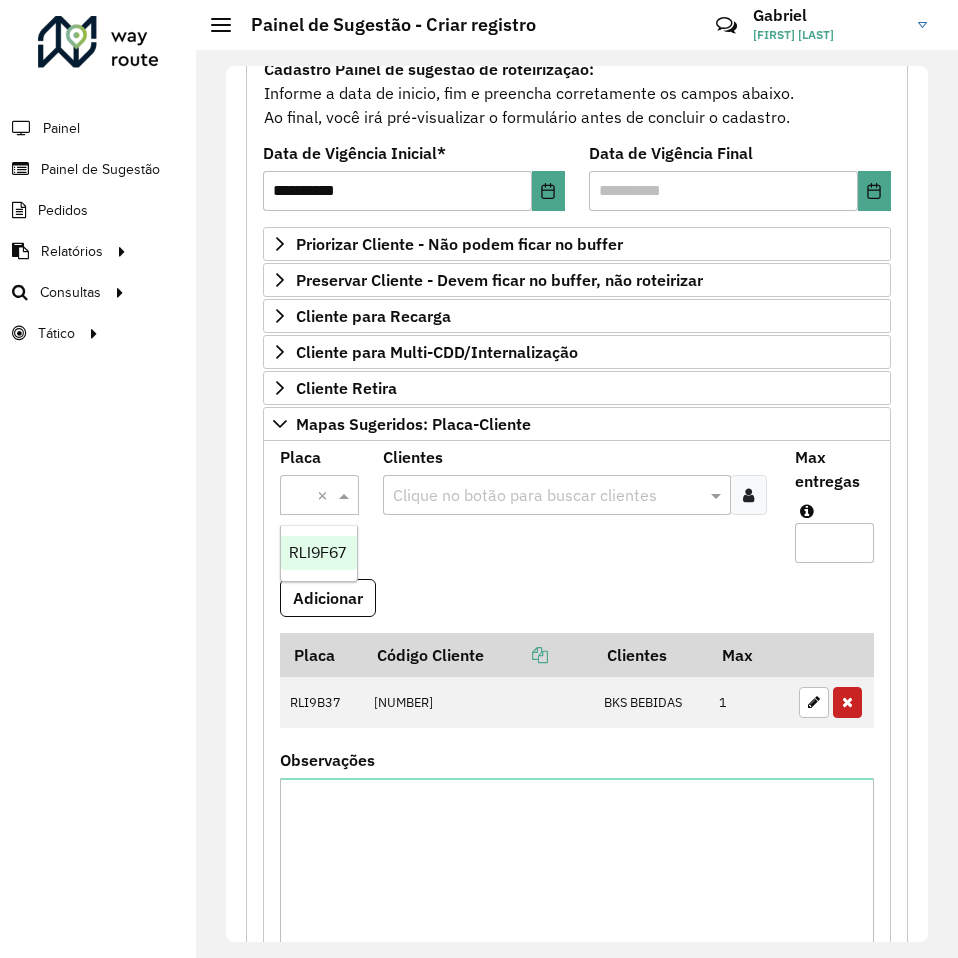 scroll, scrollTop: 0, scrollLeft: 0, axis: both 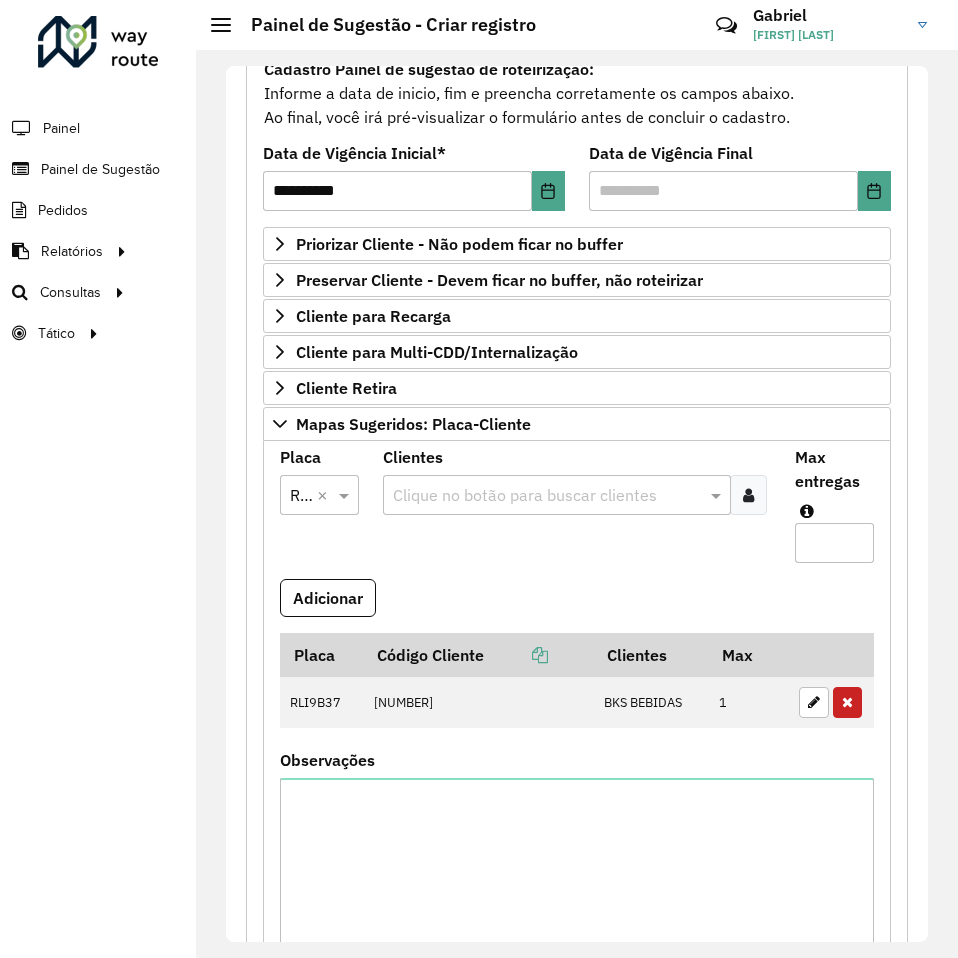 click on "Clique no botão para buscar clientes" at bounding box center [557, 495] 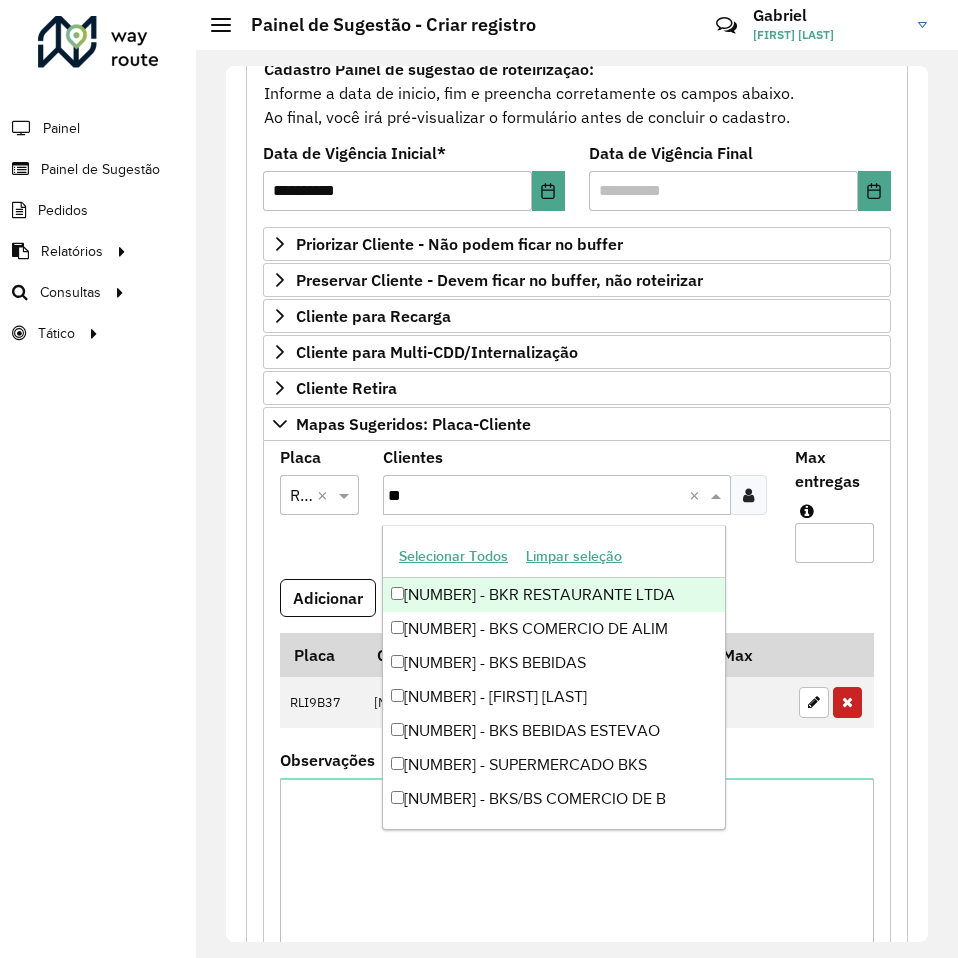type on "***" 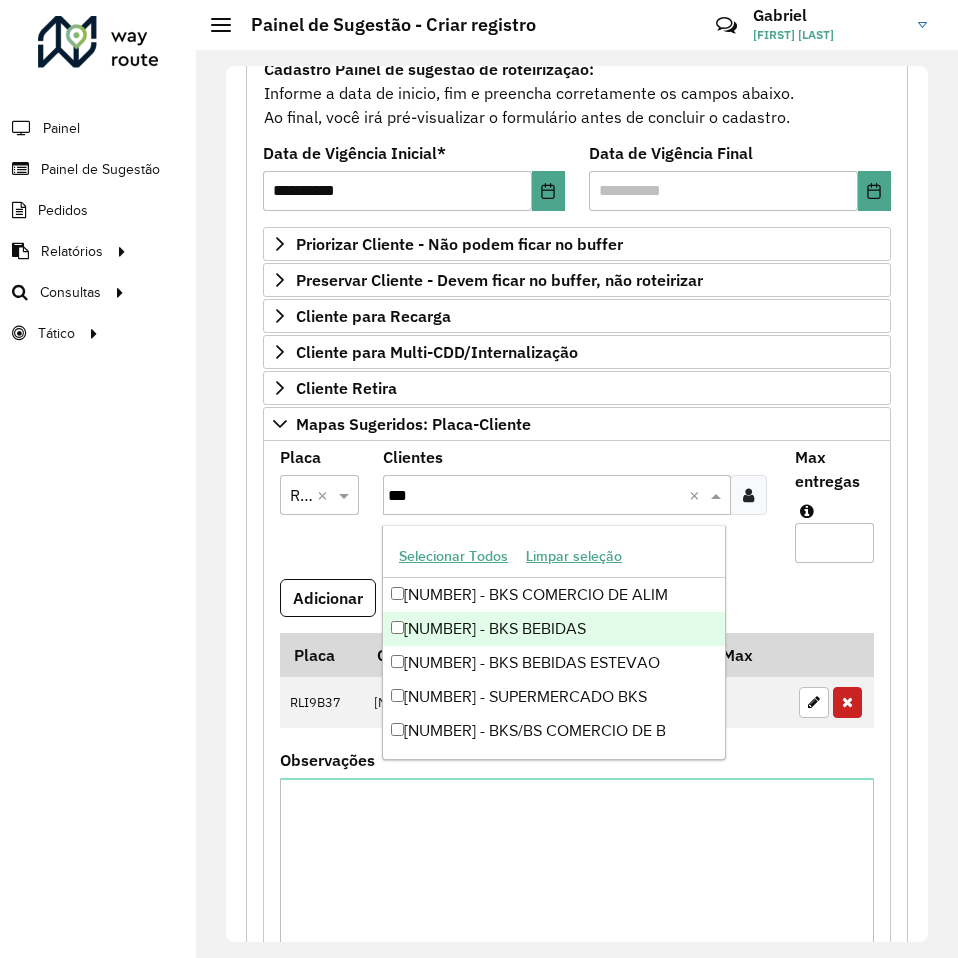 click on "[NUMBER] - BKS BEBIDAS" at bounding box center [554, 629] 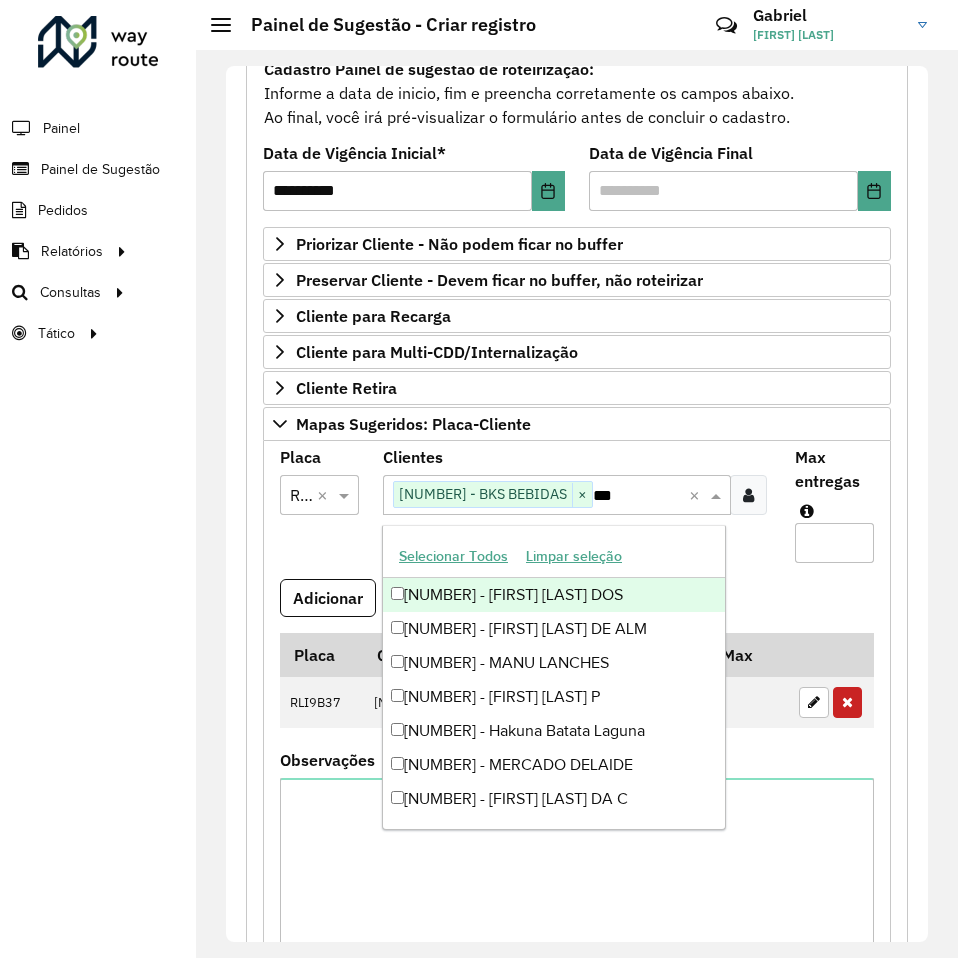 type on "****" 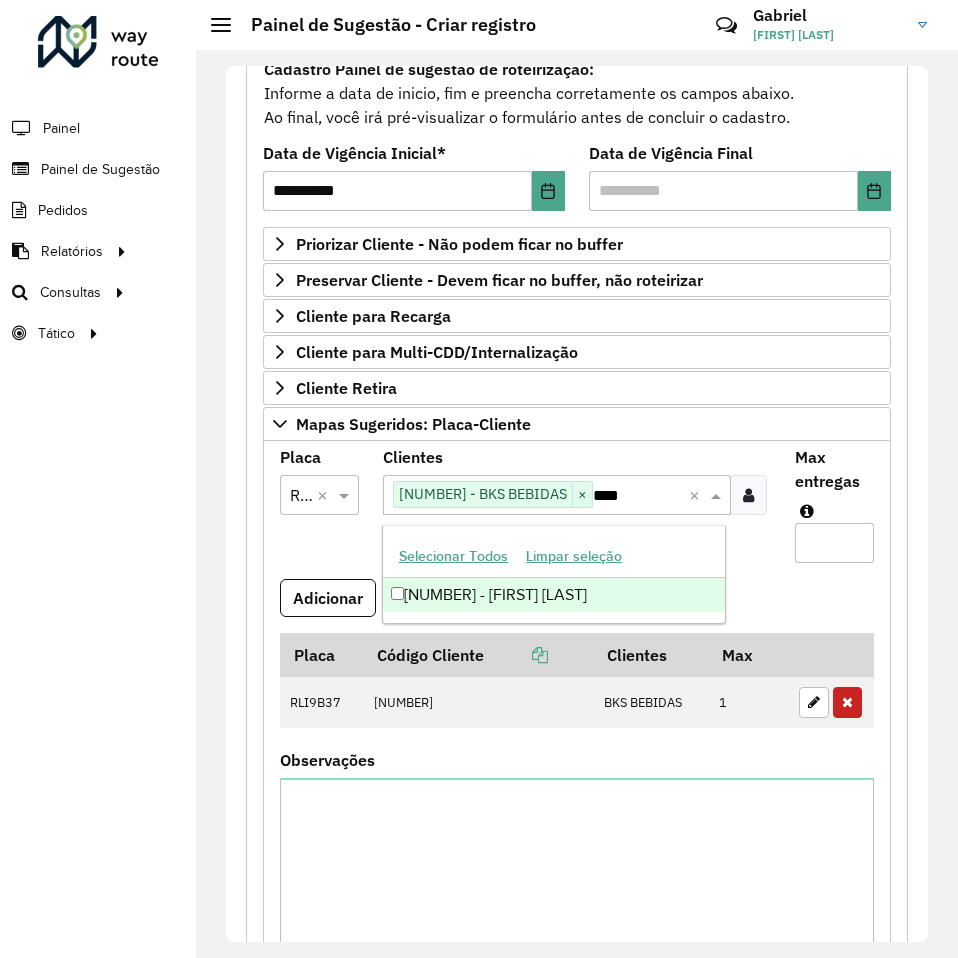 click on "[NUMBER] - [FIRST] [LAST]" at bounding box center [554, 595] 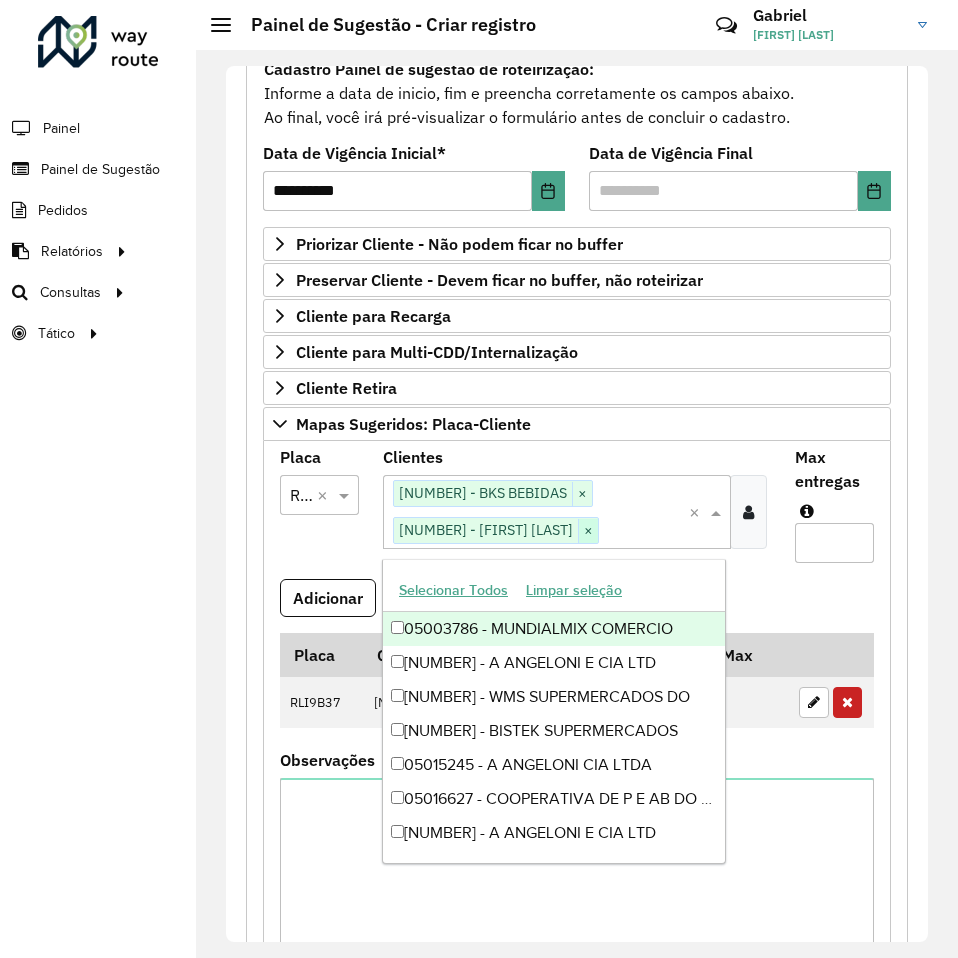type on "*" 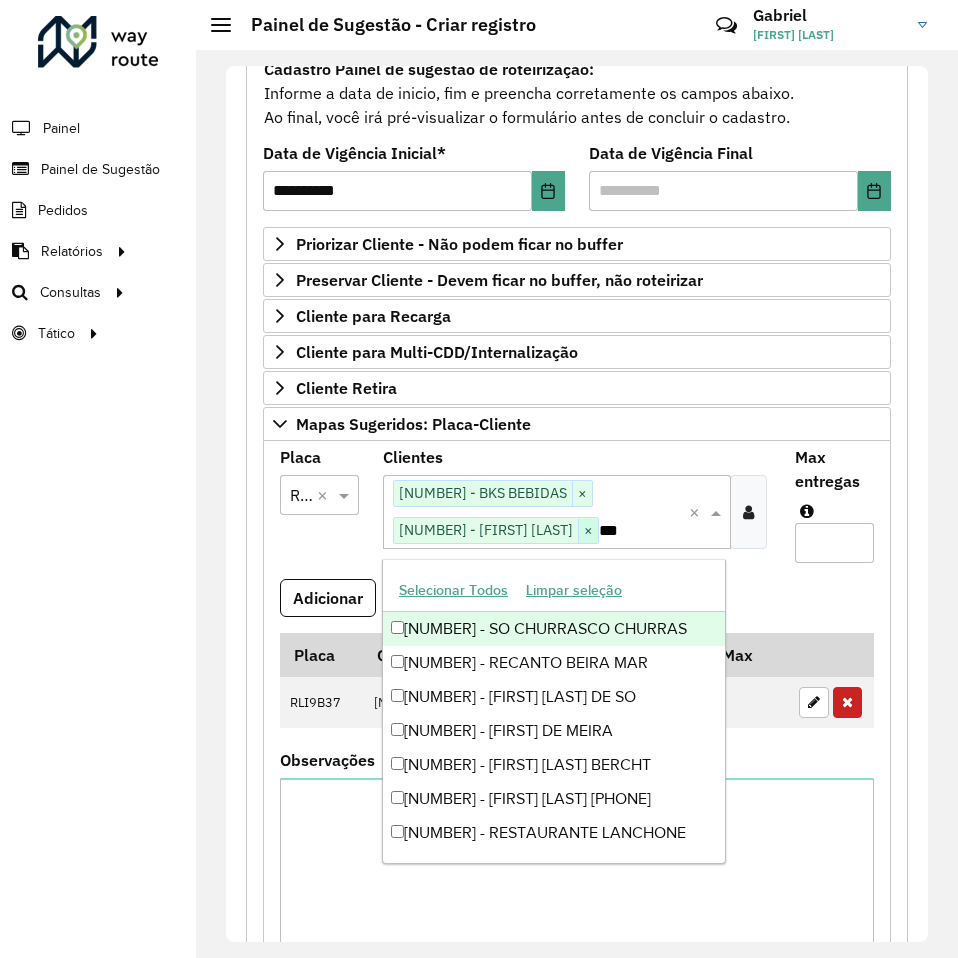 type on "****" 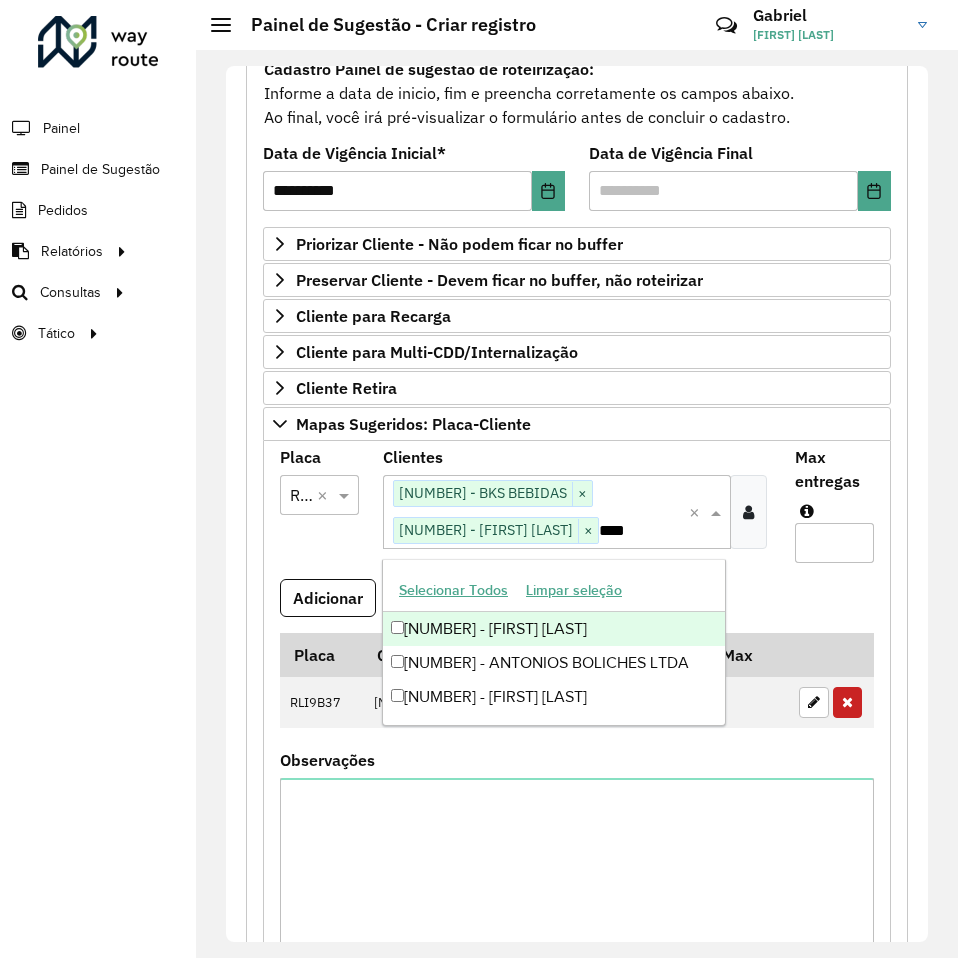 click on "[NUMBER] - [FIRST] [LAST]" at bounding box center [554, 629] 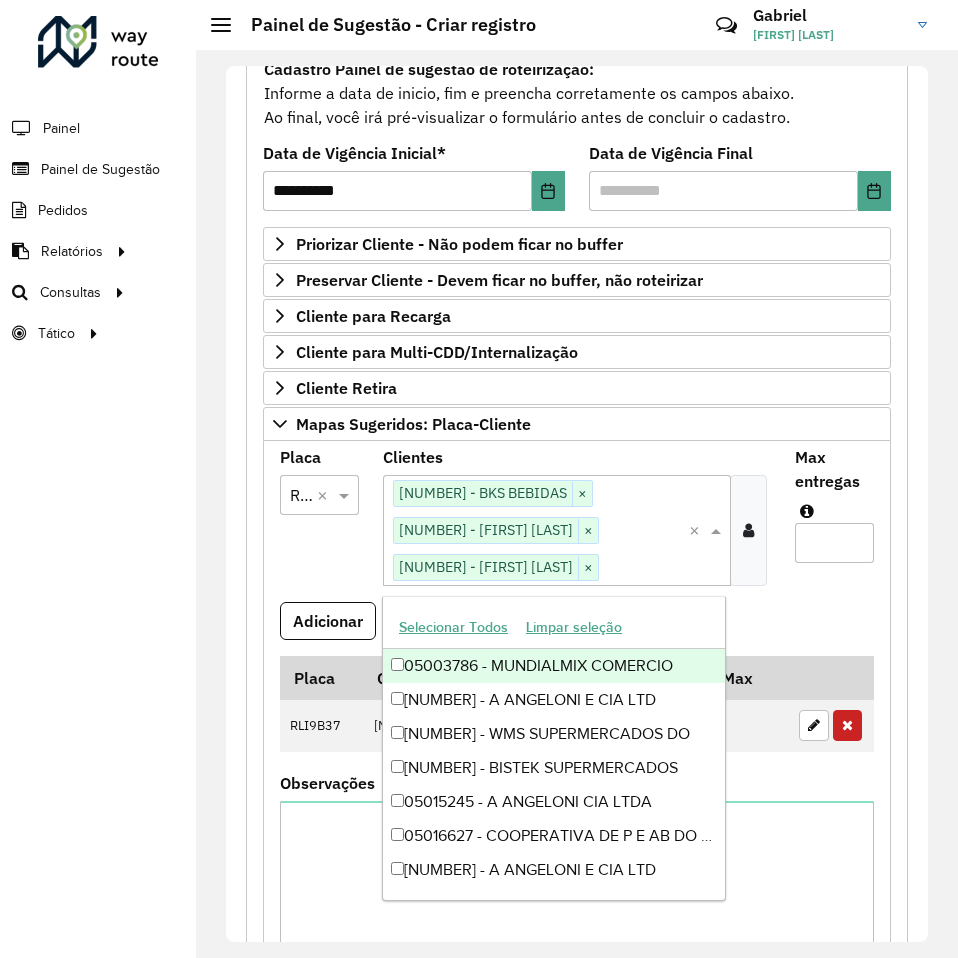 click on "Max entregas" at bounding box center [834, 543] 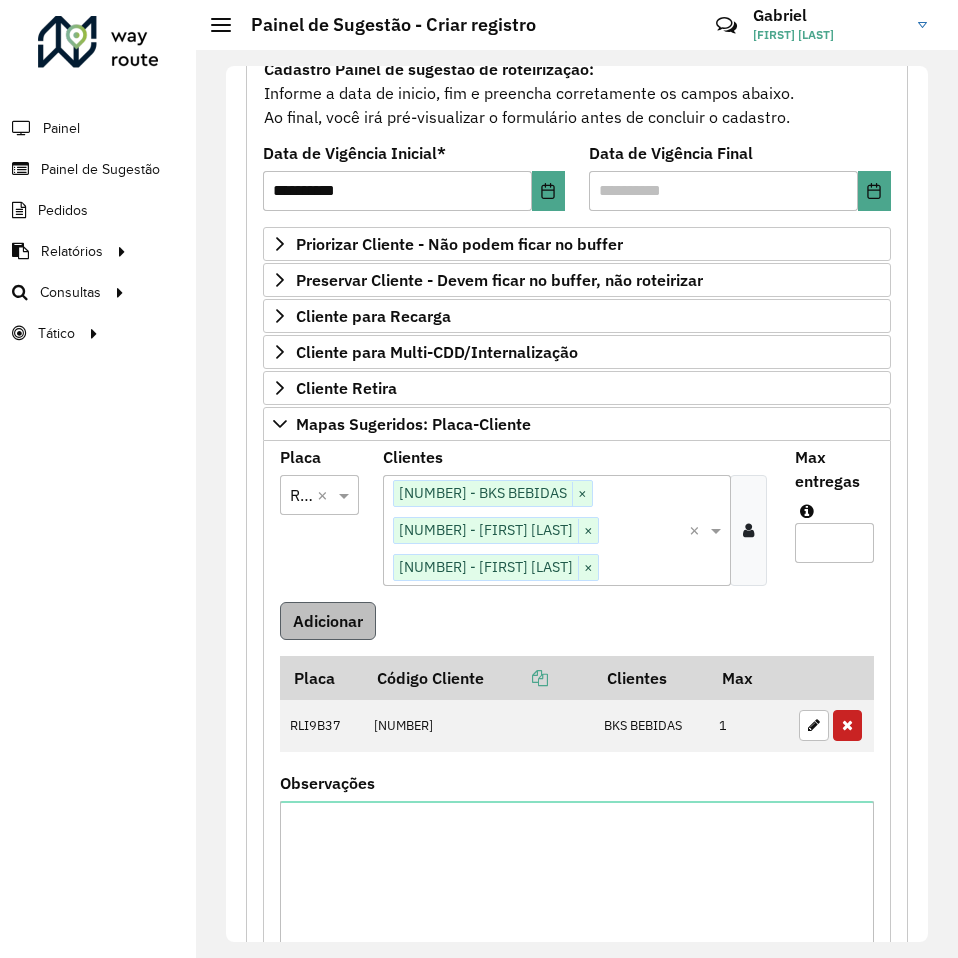 type on "*" 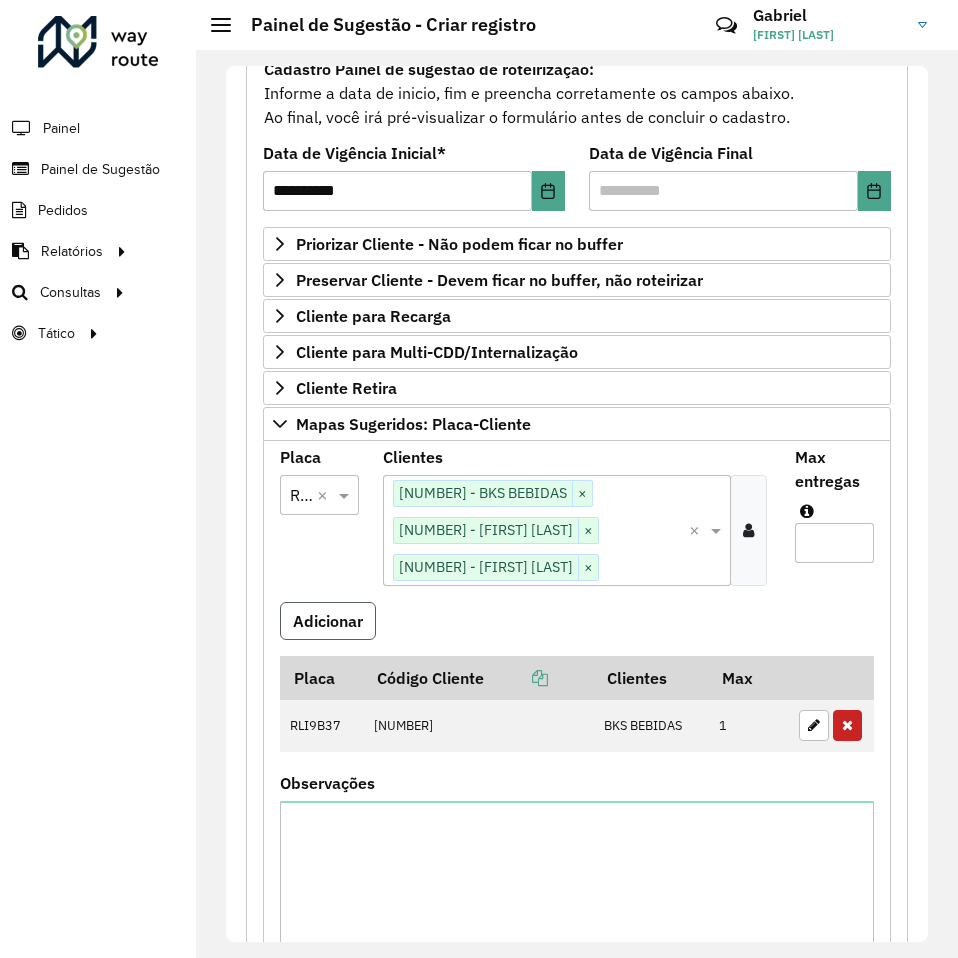 click on "Adicionar" at bounding box center [328, 621] 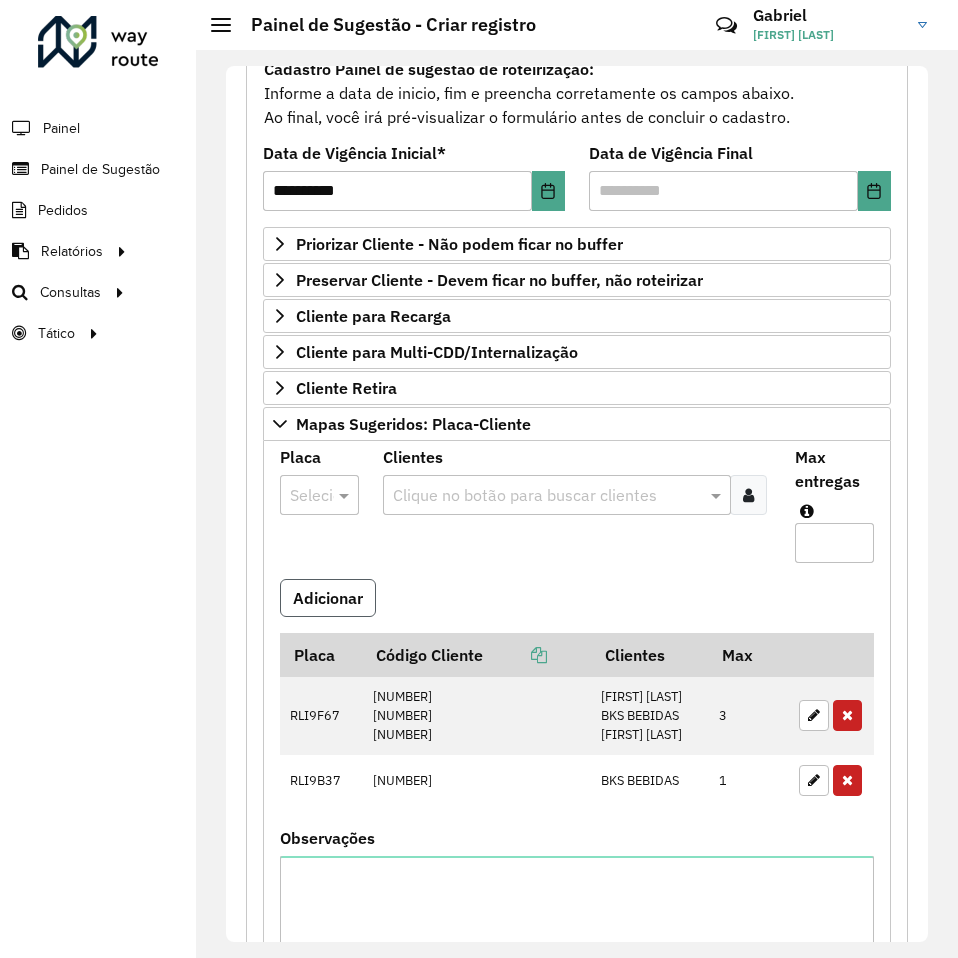 type 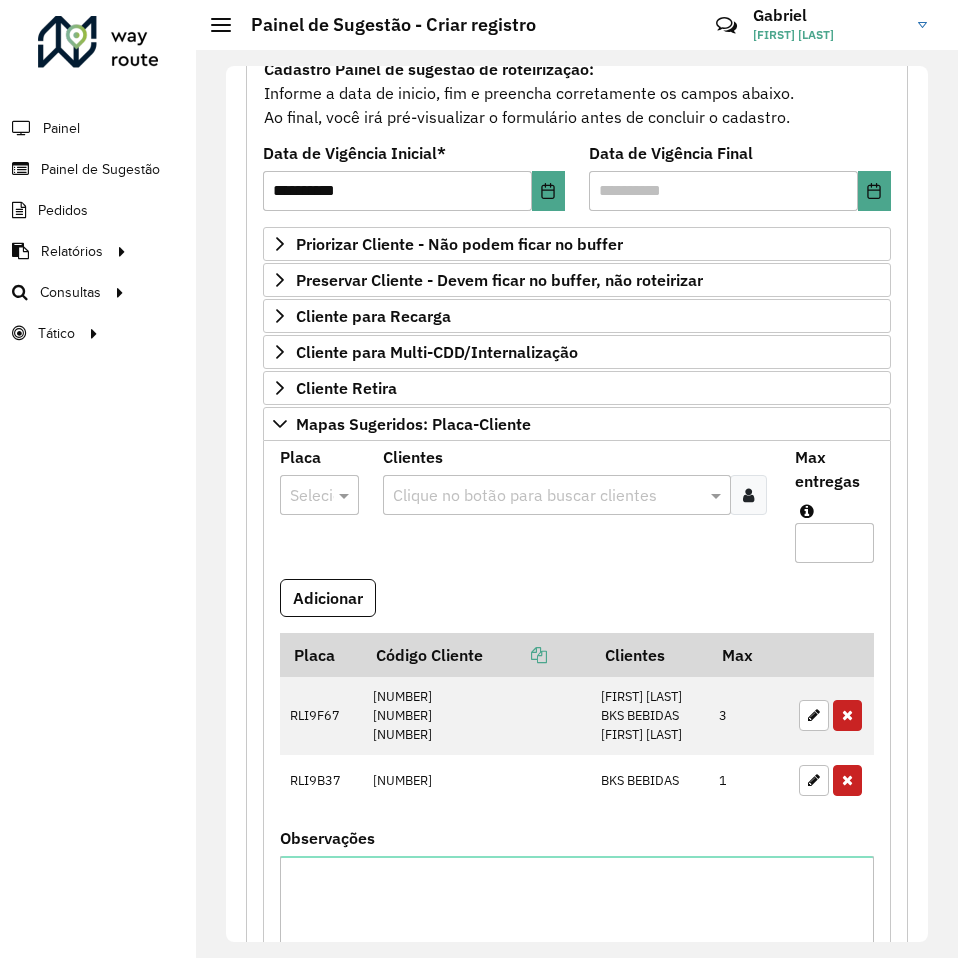 scroll, scrollTop: 0, scrollLeft: 0, axis: both 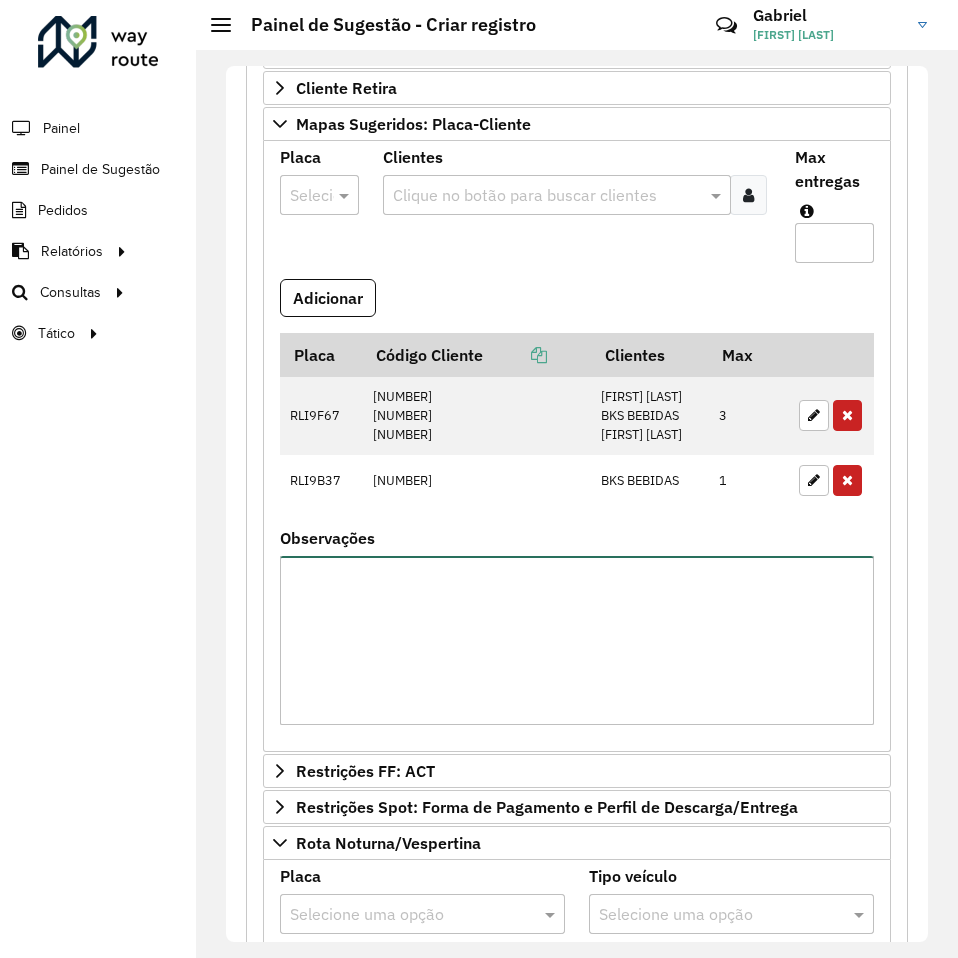 click on "Observações" at bounding box center [577, 640] 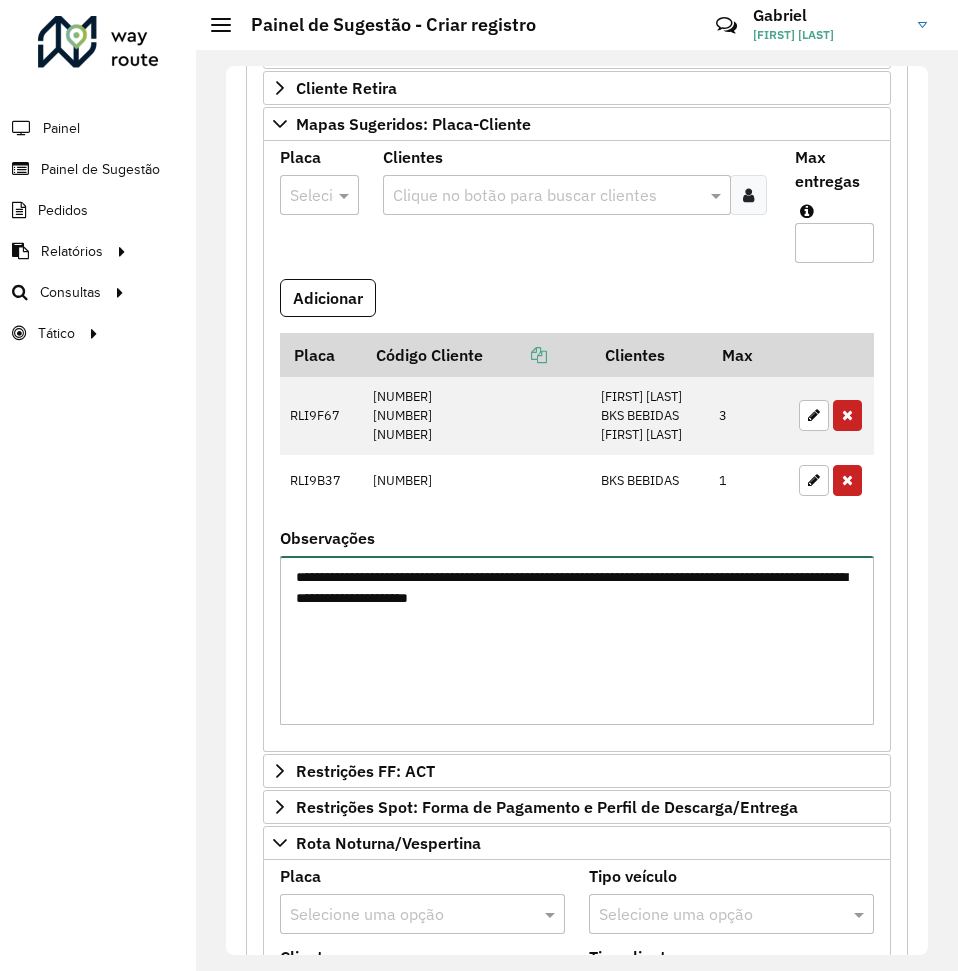type on "**********" 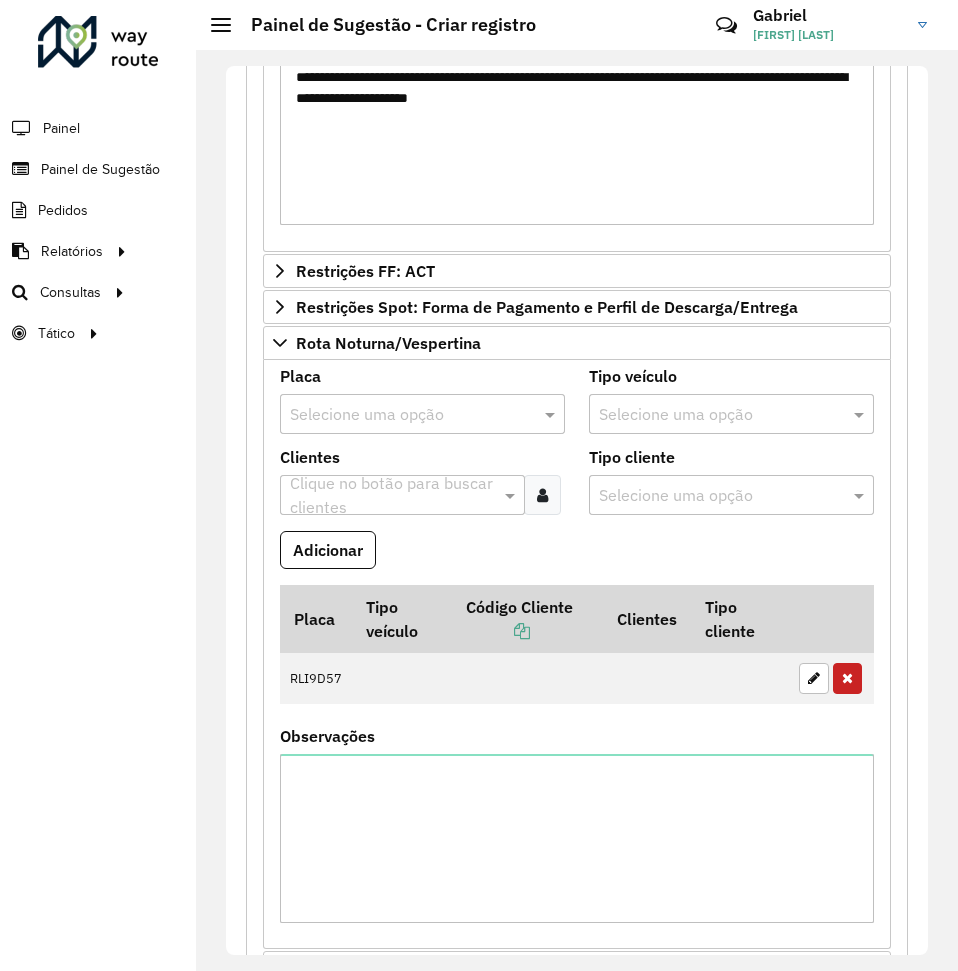 scroll, scrollTop: 1226, scrollLeft: 0, axis: vertical 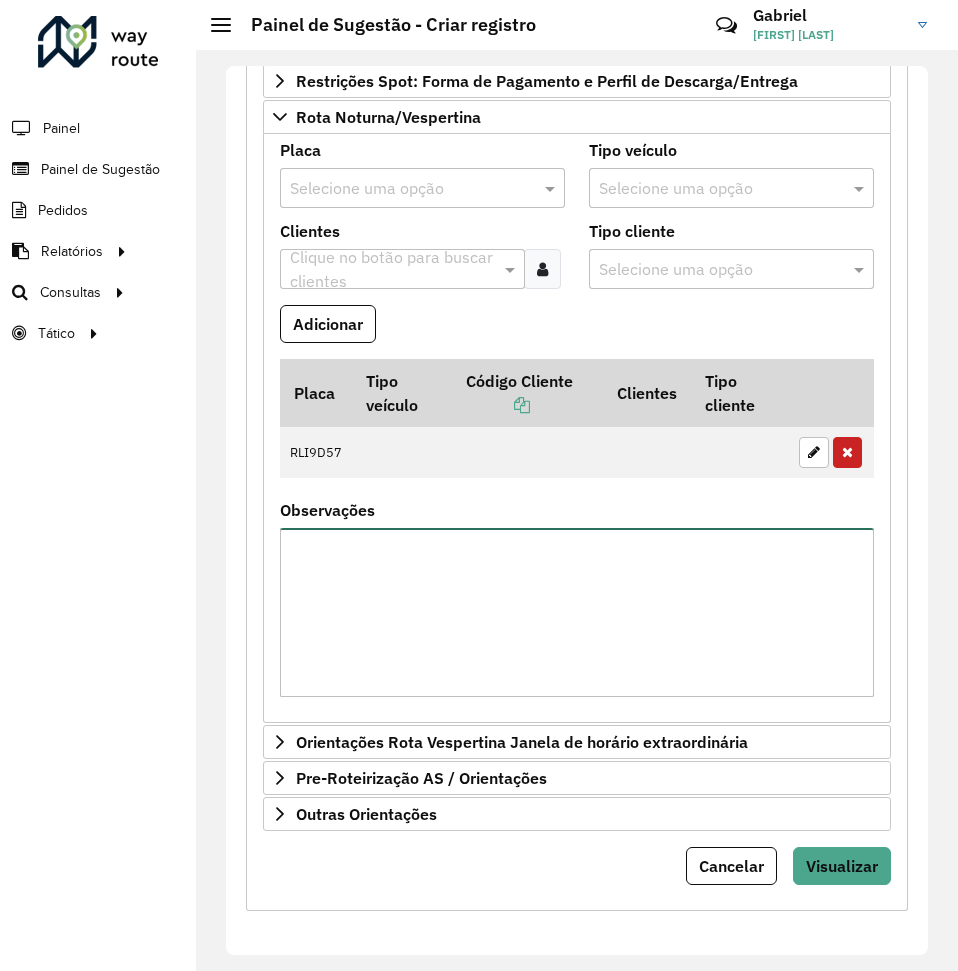 click on "Observações" at bounding box center (577, 612) 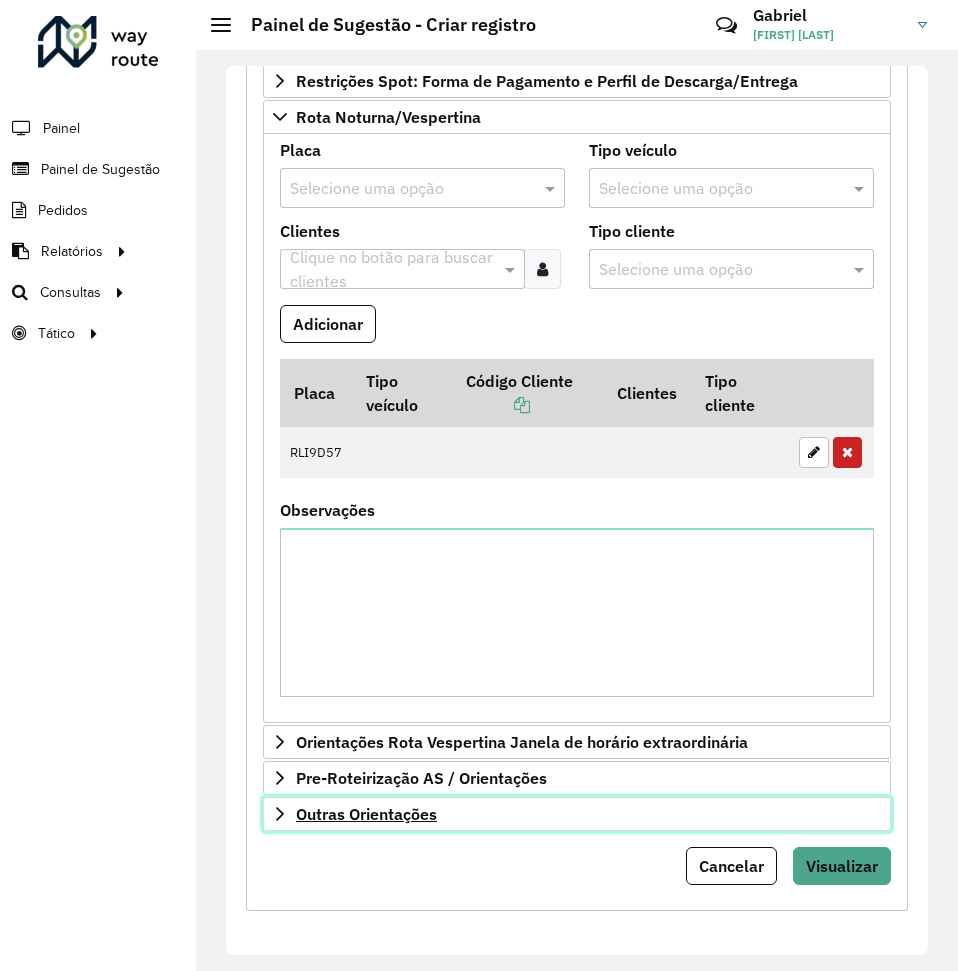 click on "Outras Orientações" at bounding box center (366, 814) 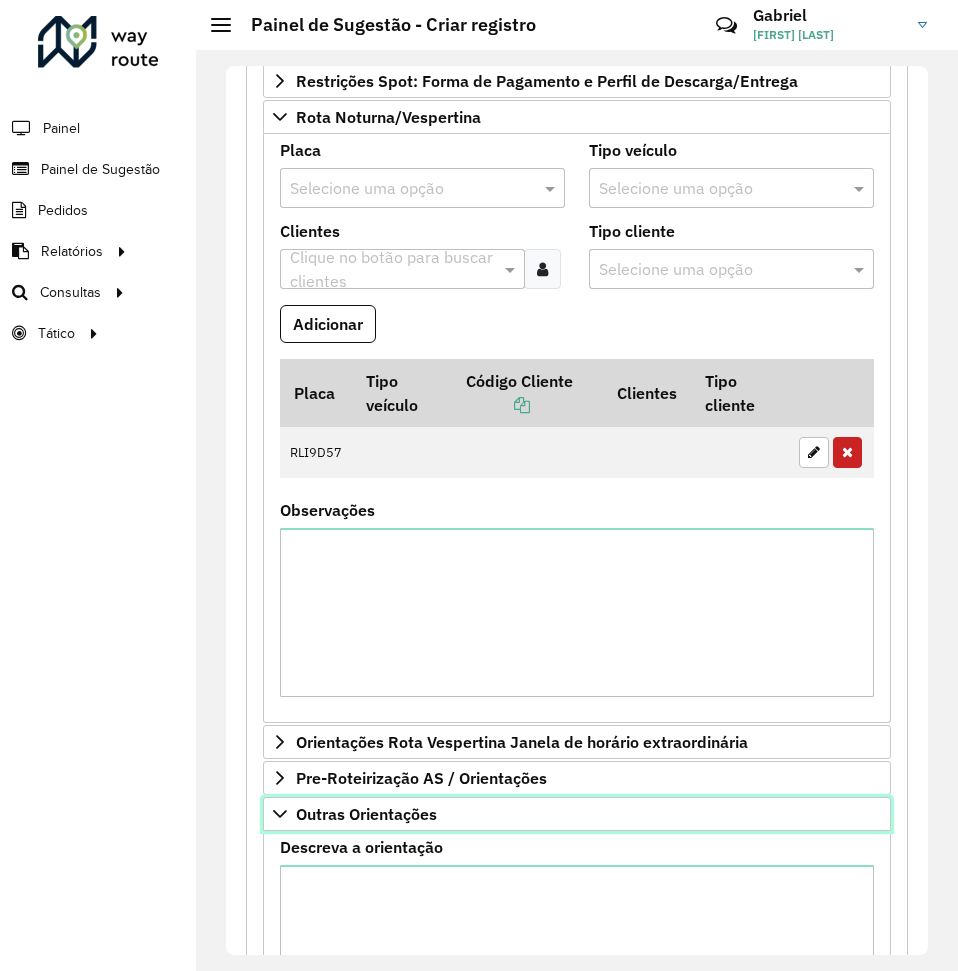 scroll, scrollTop: 1455, scrollLeft: 0, axis: vertical 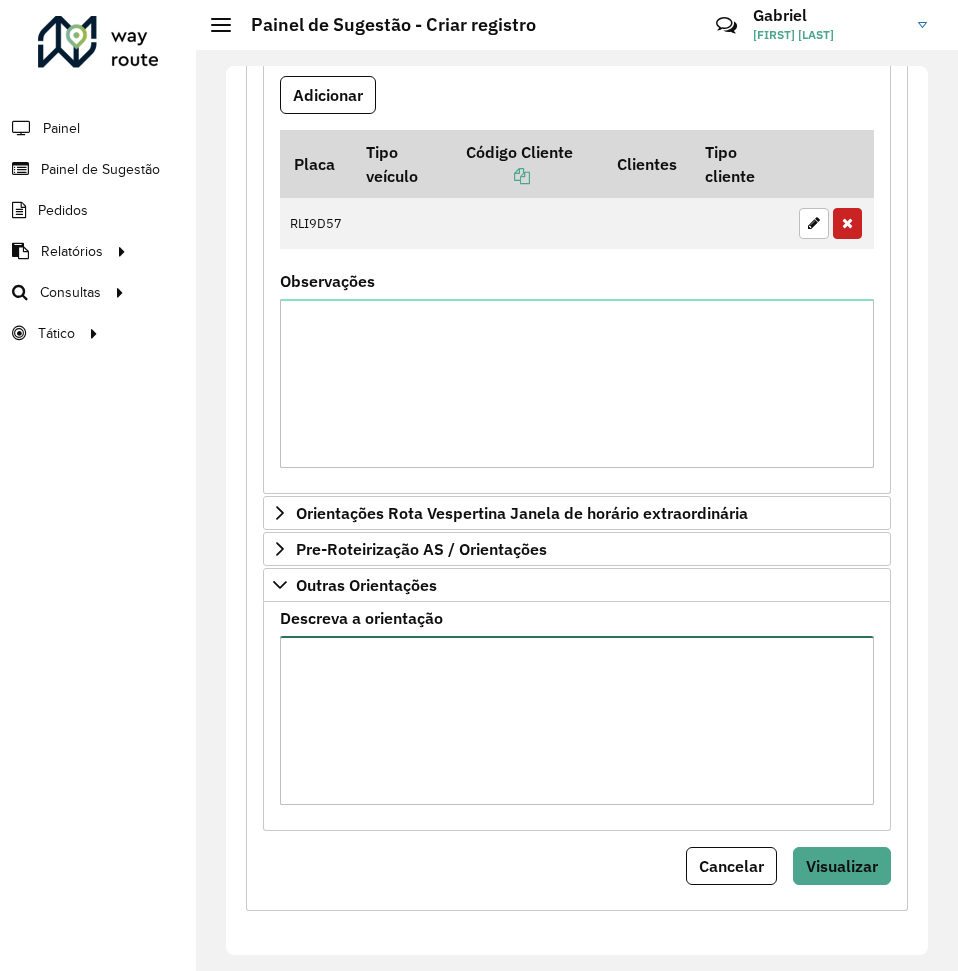 click on "Descreva a orientação" at bounding box center (577, 720) 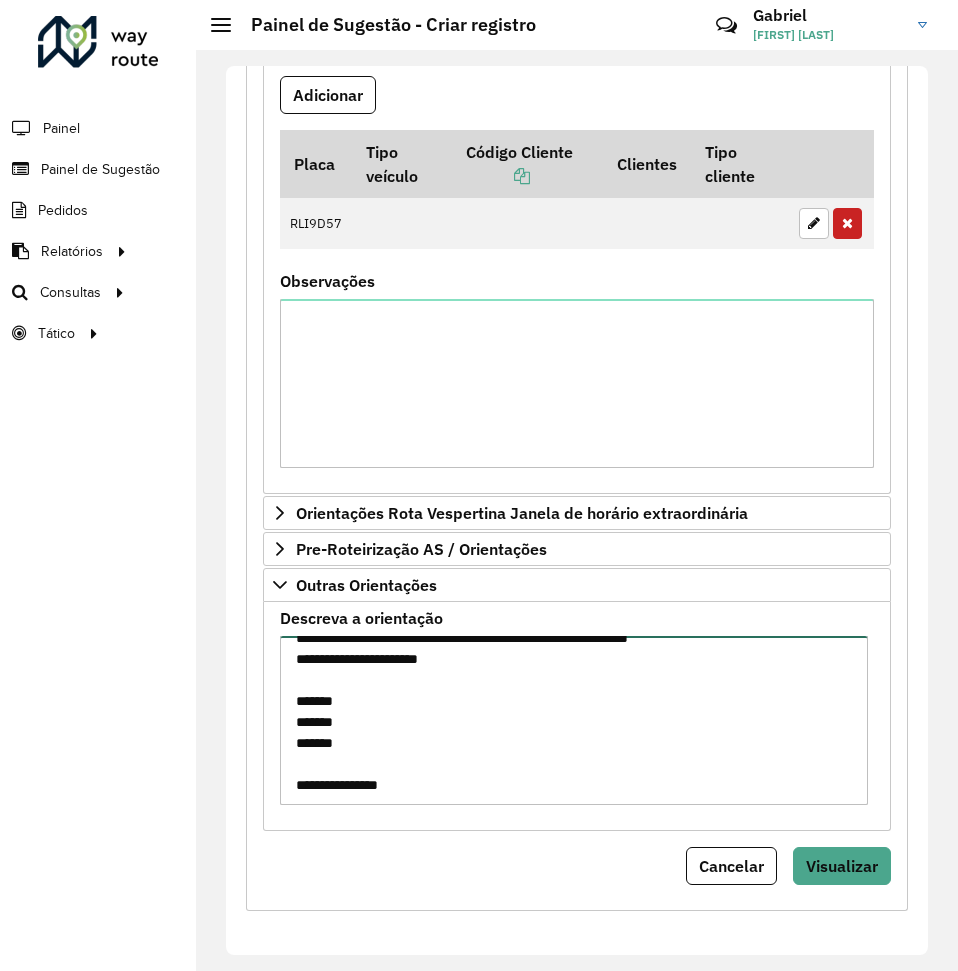 scroll, scrollTop: 0, scrollLeft: 0, axis: both 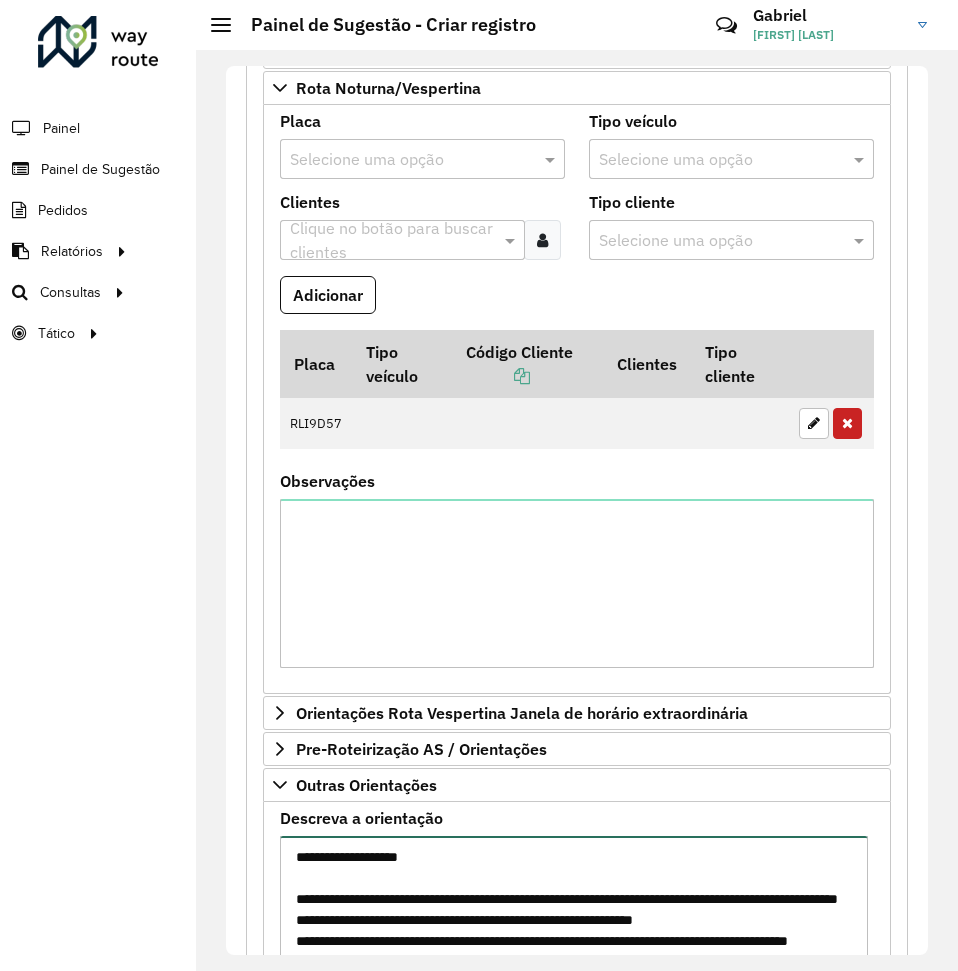 type on "**********" 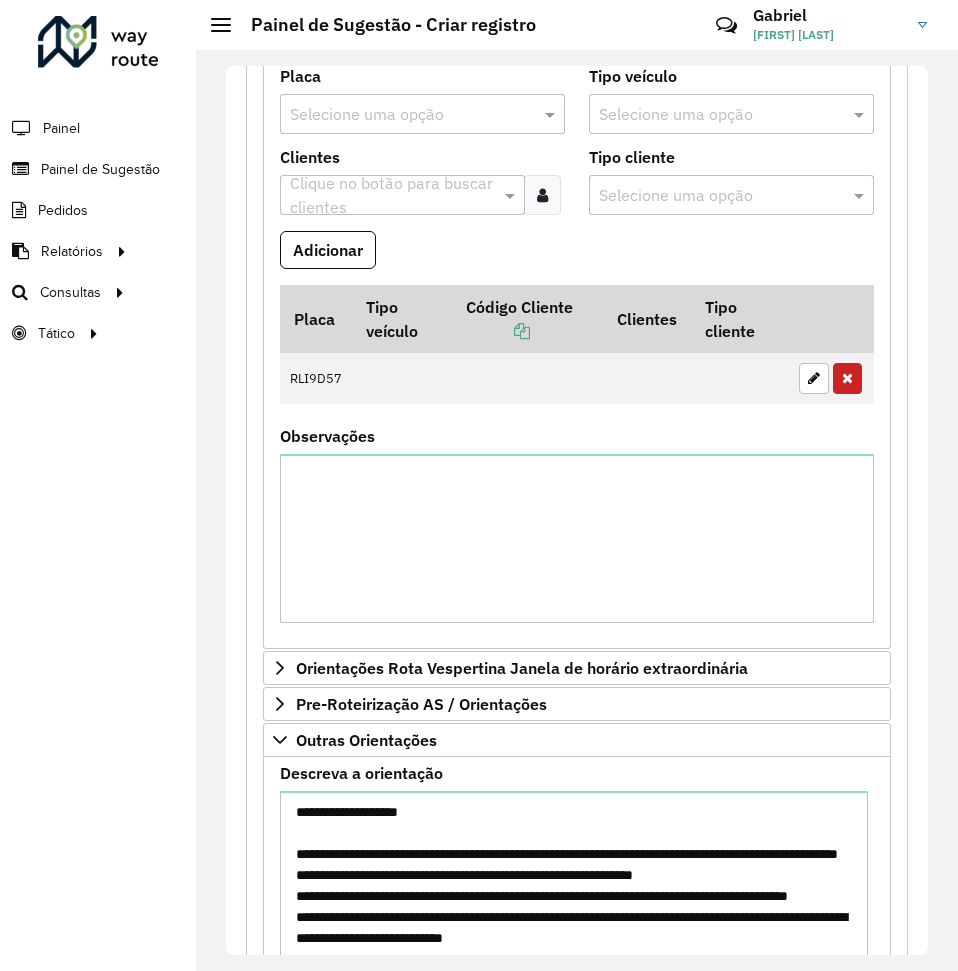 scroll, scrollTop: 1455, scrollLeft: 0, axis: vertical 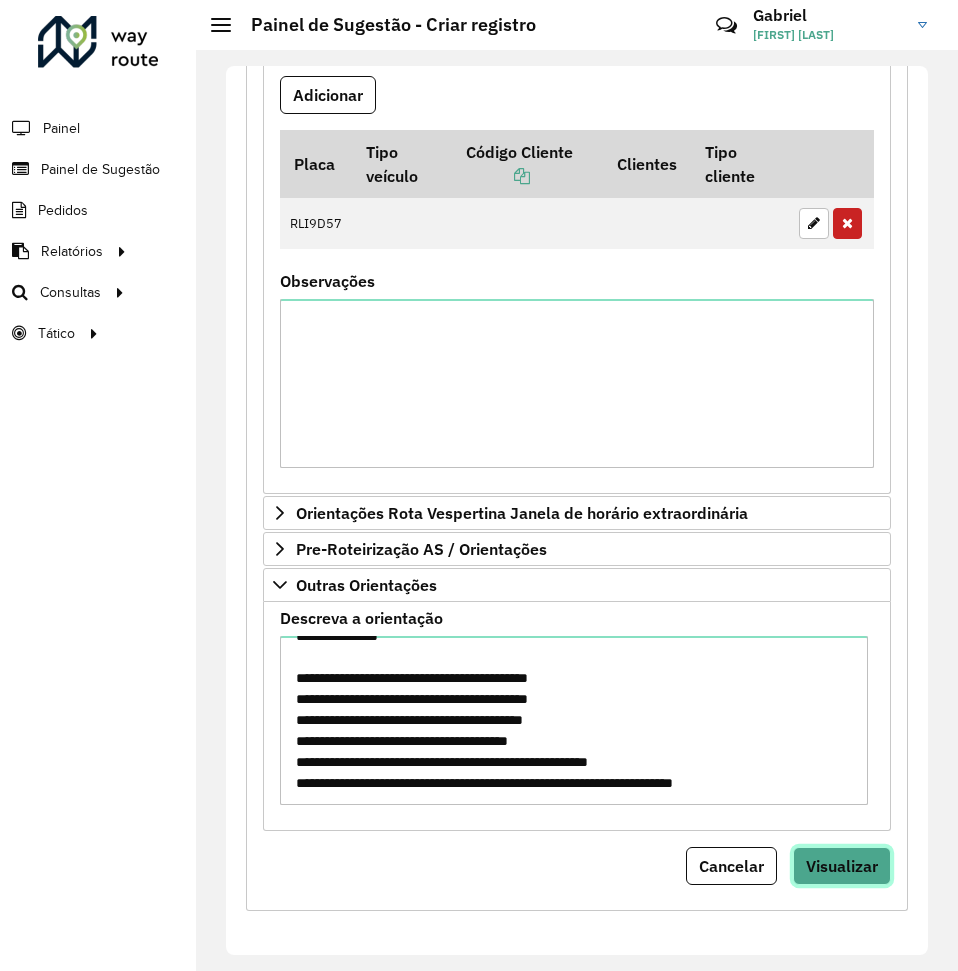 click on "Visualizar" at bounding box center [842, 866] 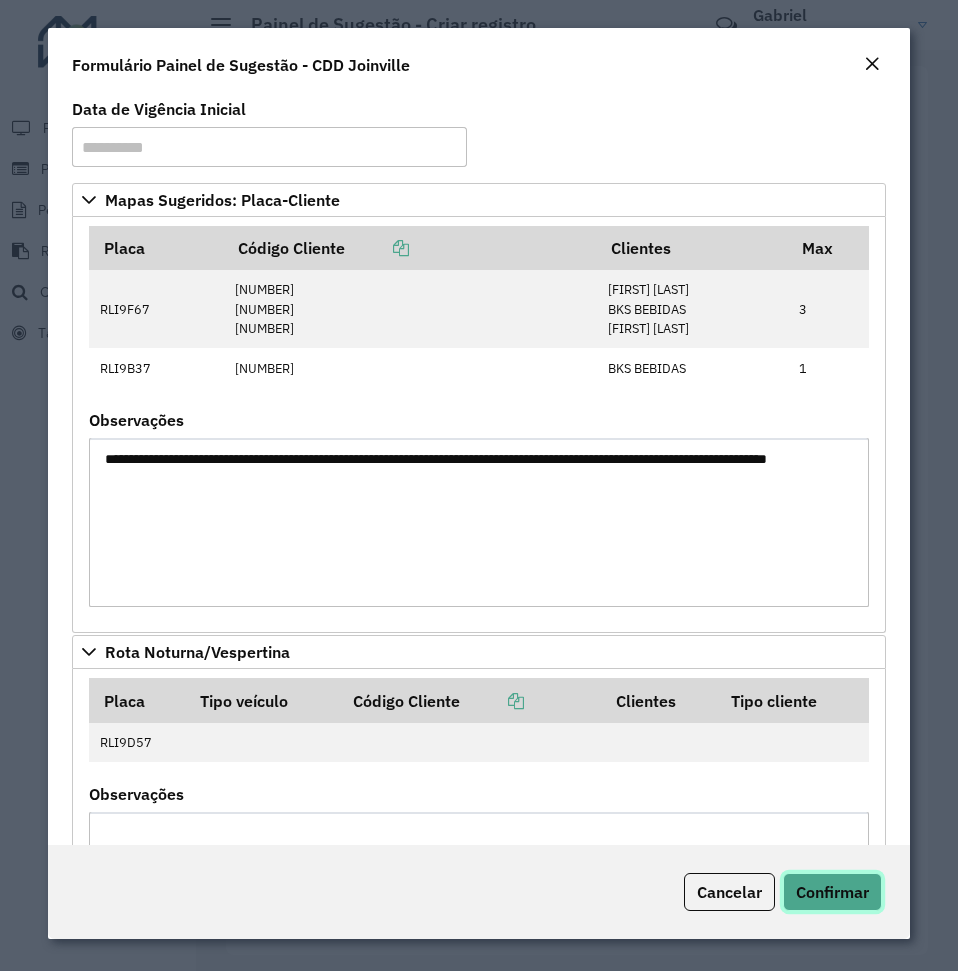 click on "Confirmar" 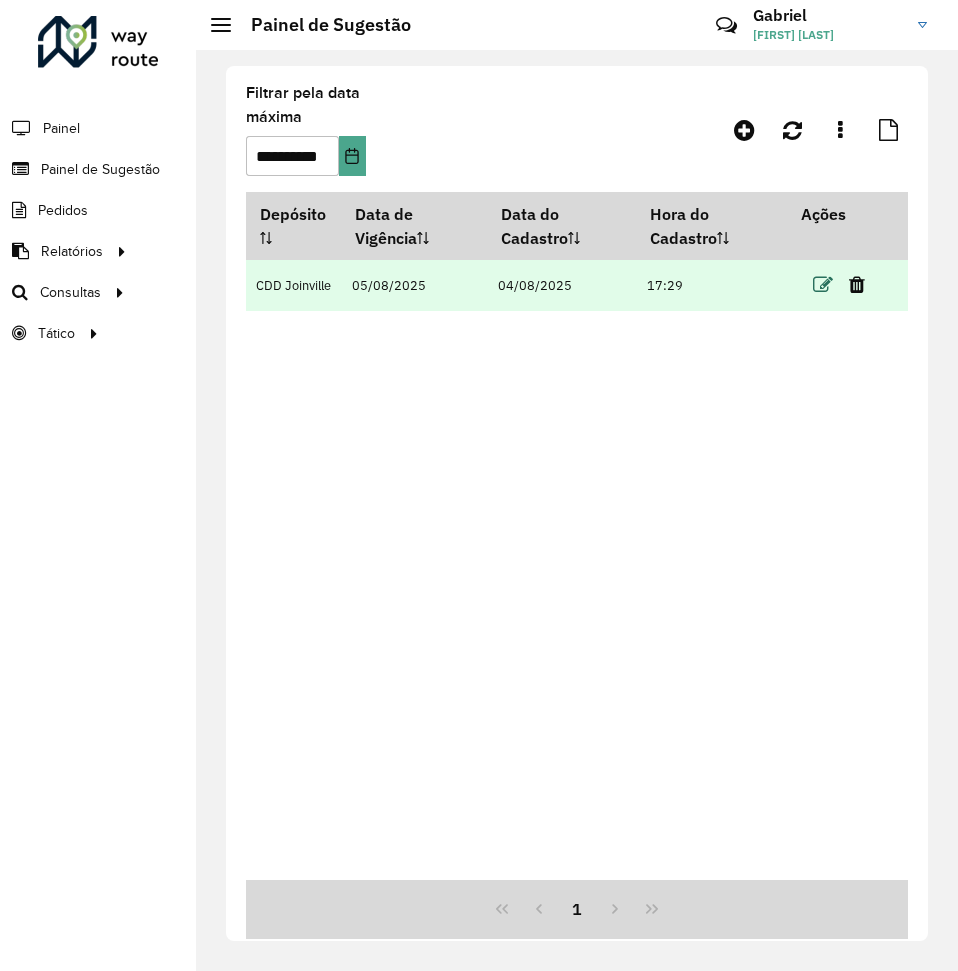click at bounding box center (823, 285) 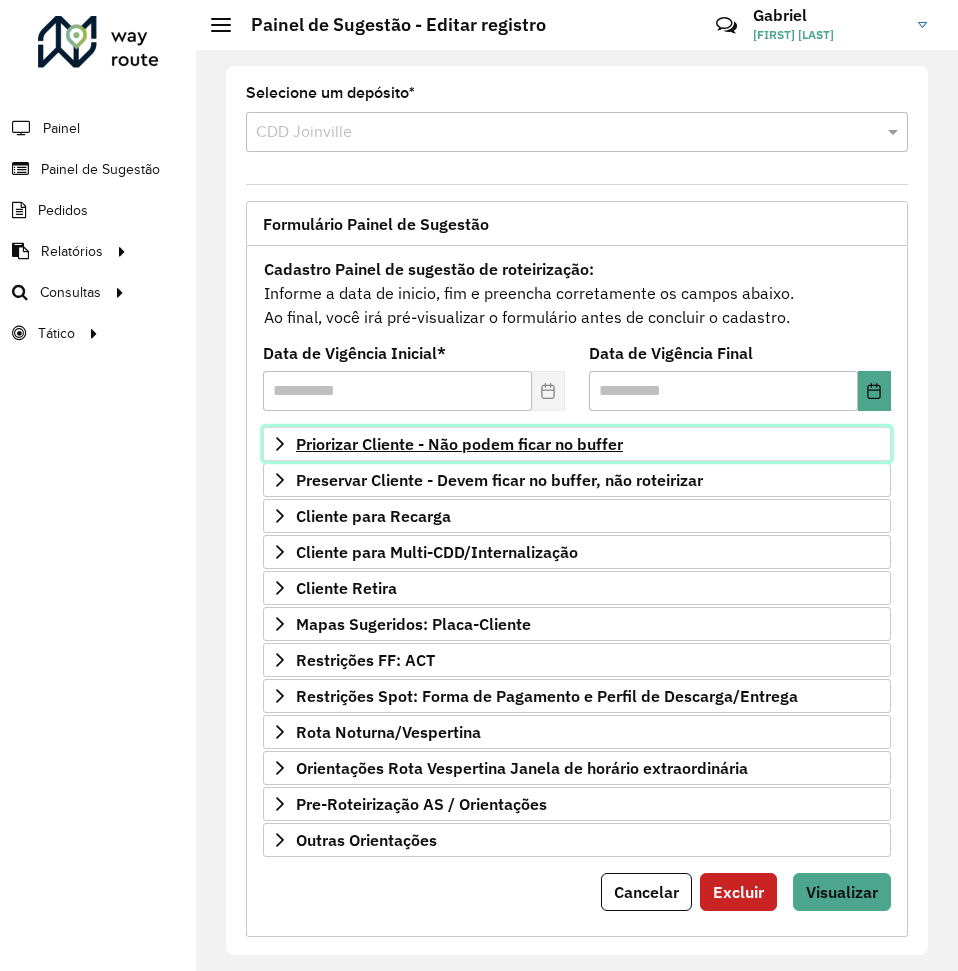 click on "Priorizar Cliente - Não podem ficar no buffer" at bounding box center (459, 444) 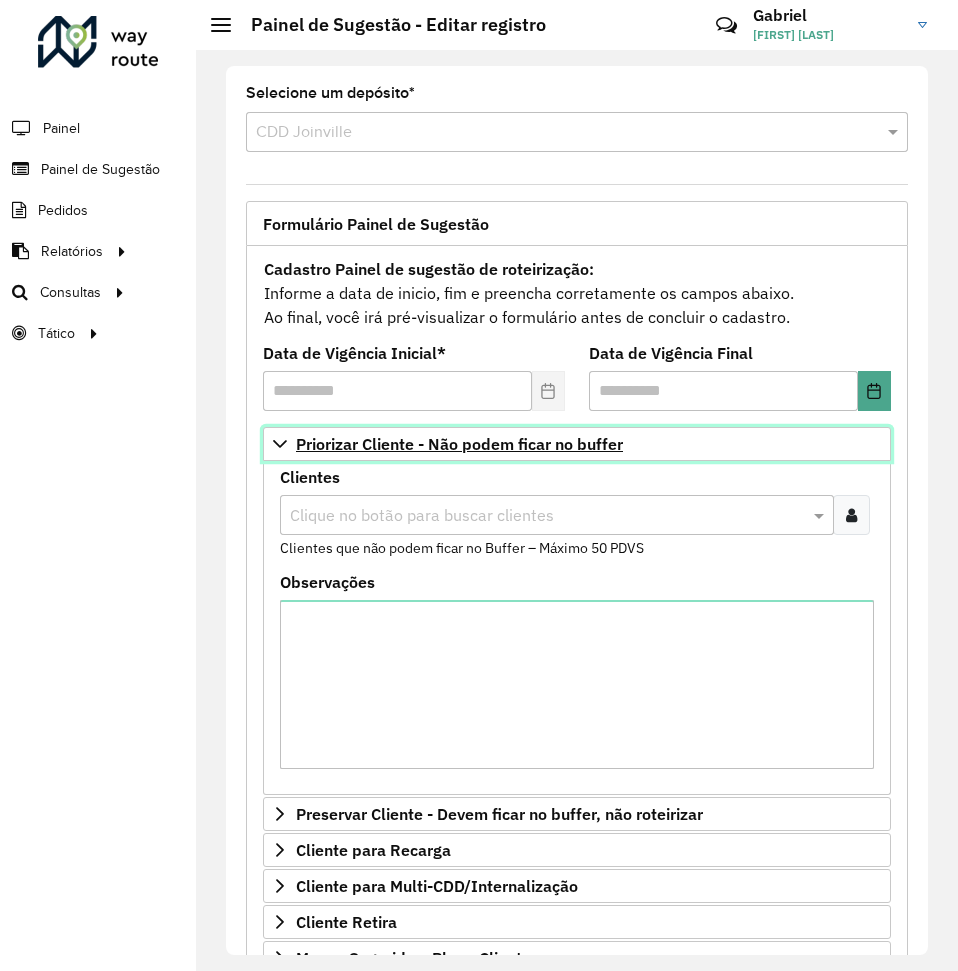 click on "Priorizar Cliente - Não podem ficar no buffer" at bounding box center (459, 444) 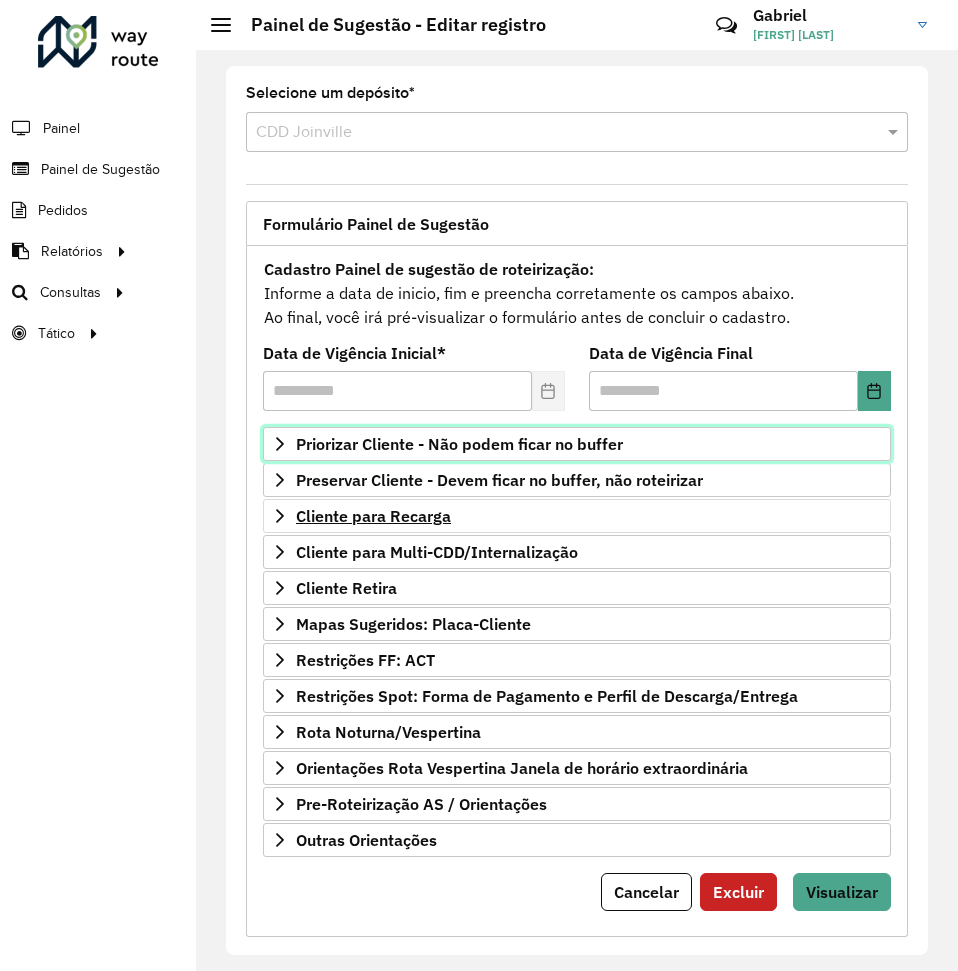 scroll, scrollTop: 26, scrollLeft: 0, axis: vertical 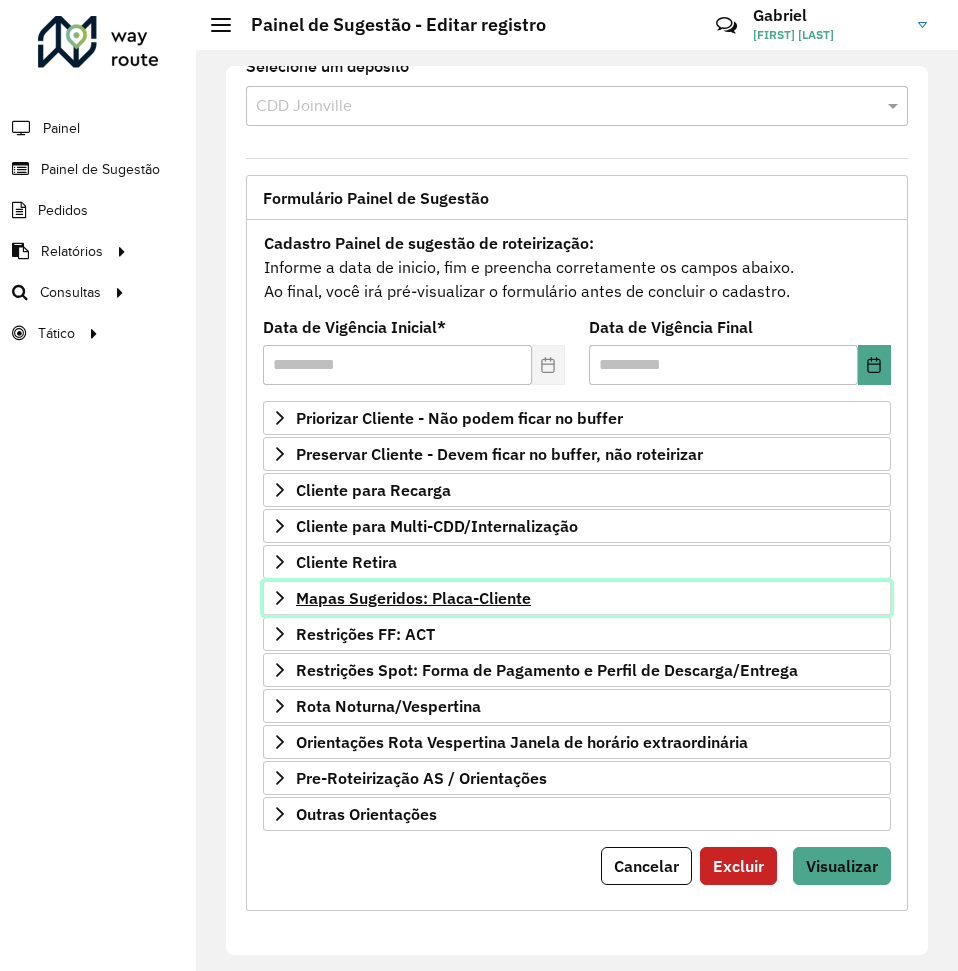 click on "Mapas Sugeridos: Placa-Cliente" at bounding box center (413, 598) 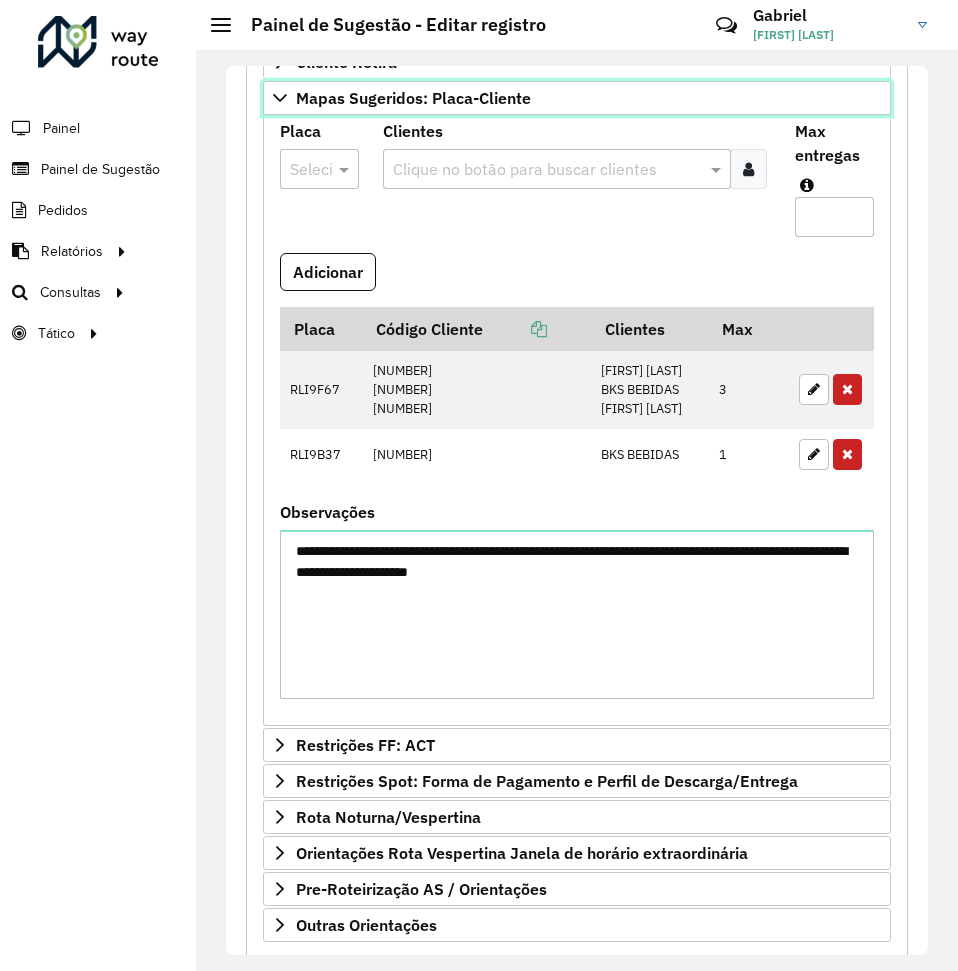 scroll, scrollTop: 637, scrollLeft: 0, axis: vertical 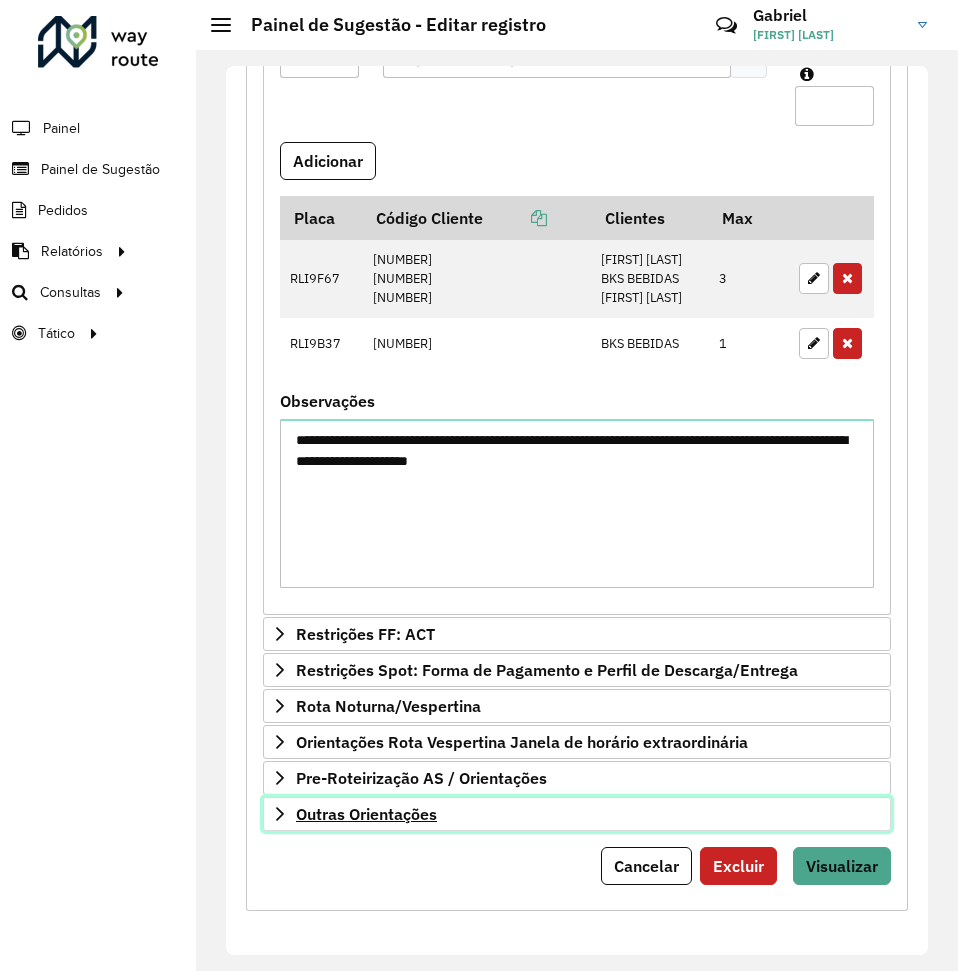 click on "Outras Orientações" at bounding box center (366, 814) 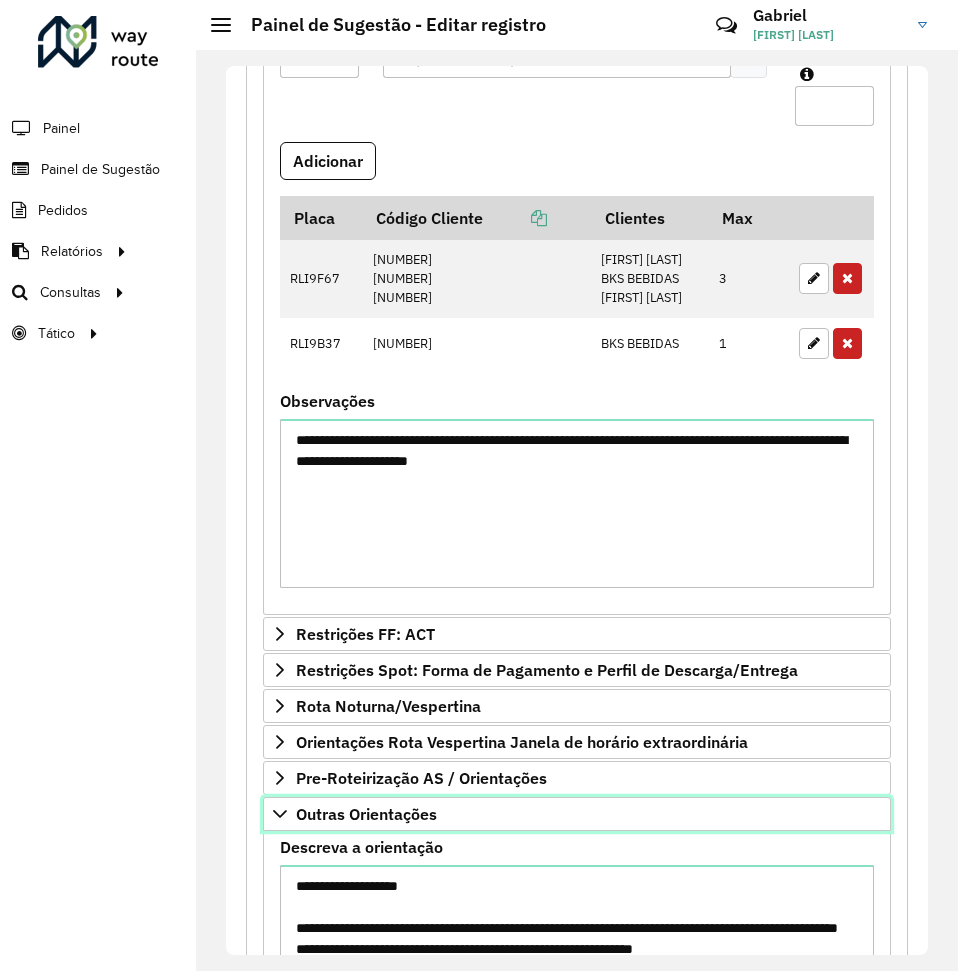 scroll, scrollTop: 866, scrollLeft: 0, axis: vertical 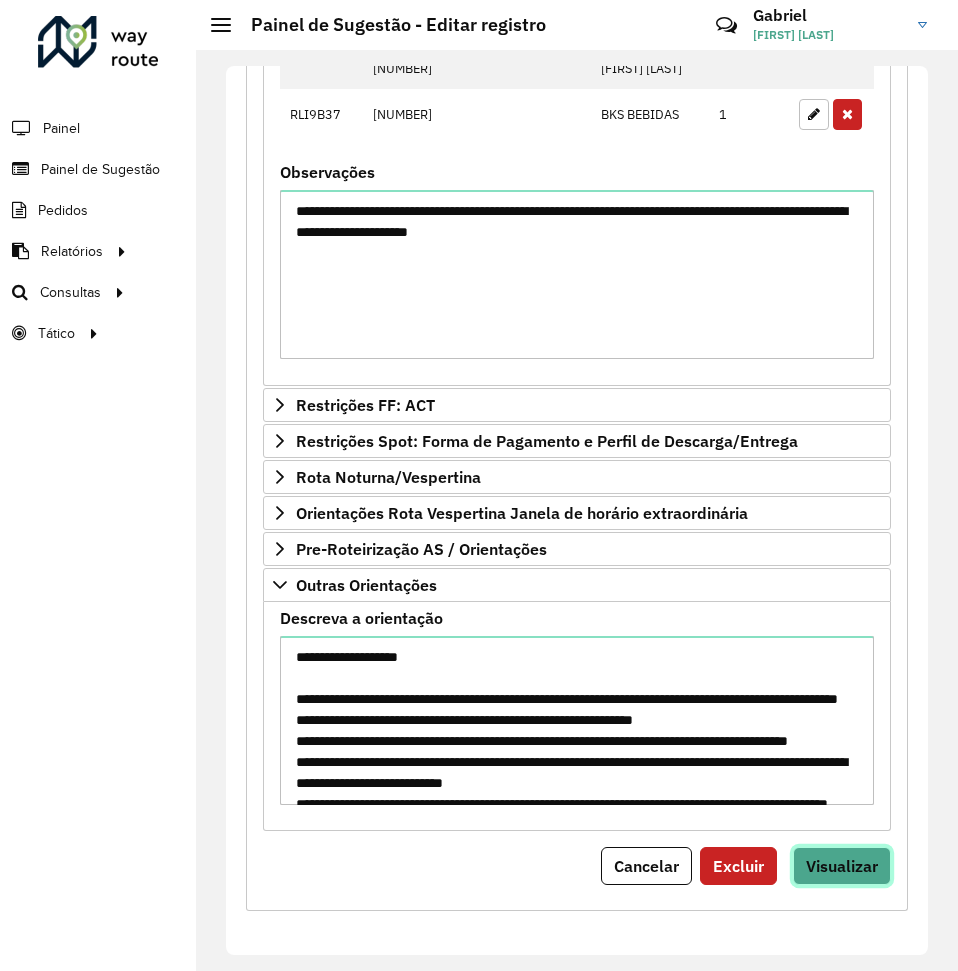 click on "Visualizar" at bounding box center (842, 866) 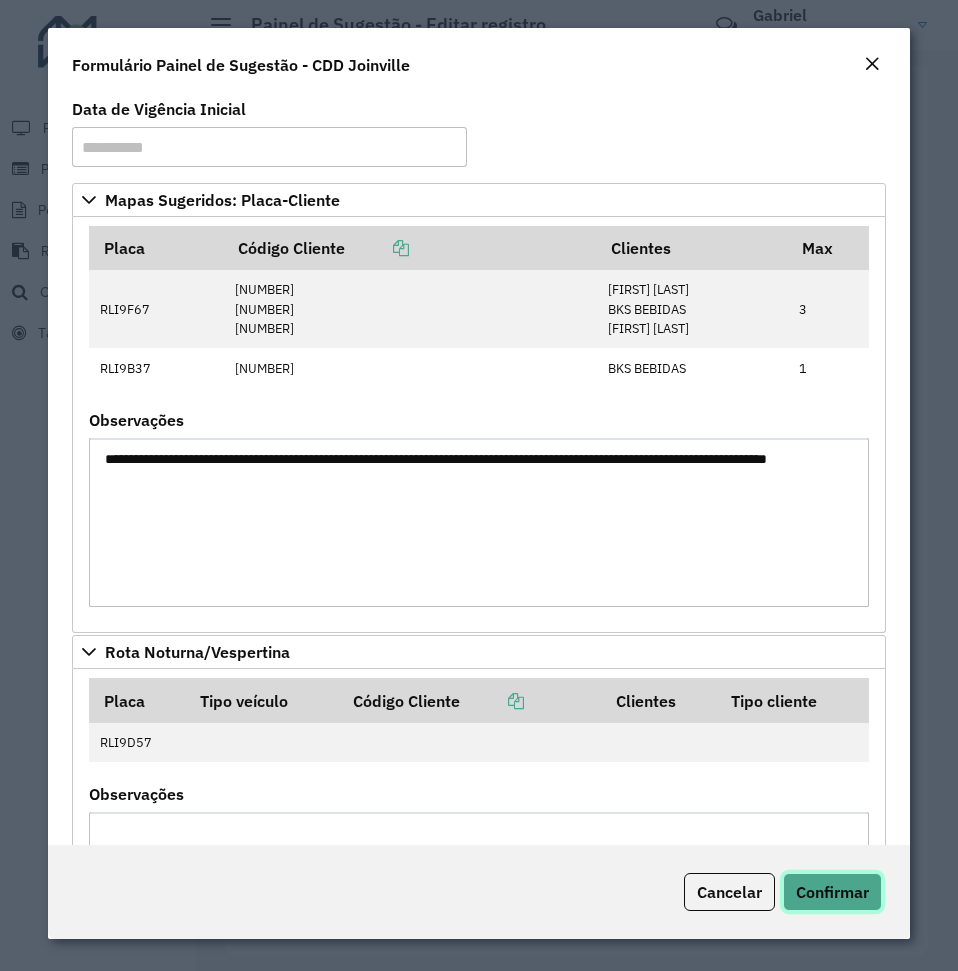 click on "Confirmar" 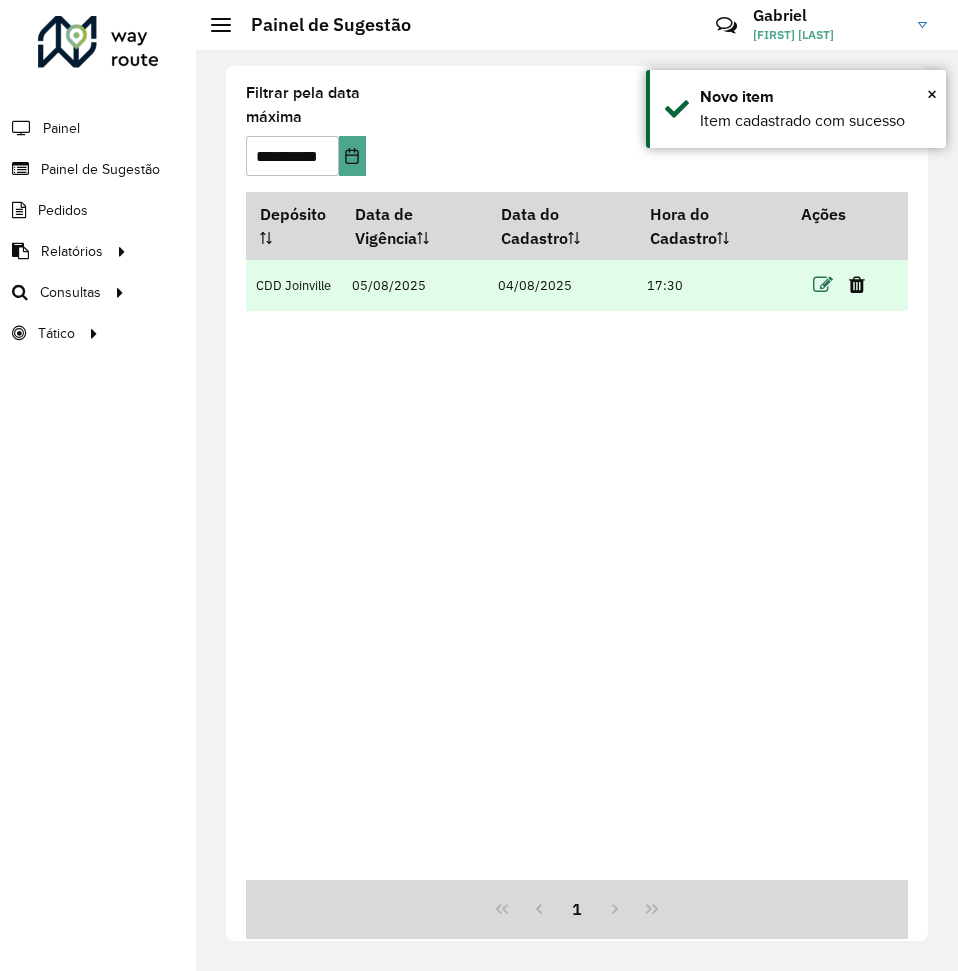 click at bounding box center [823, 285] 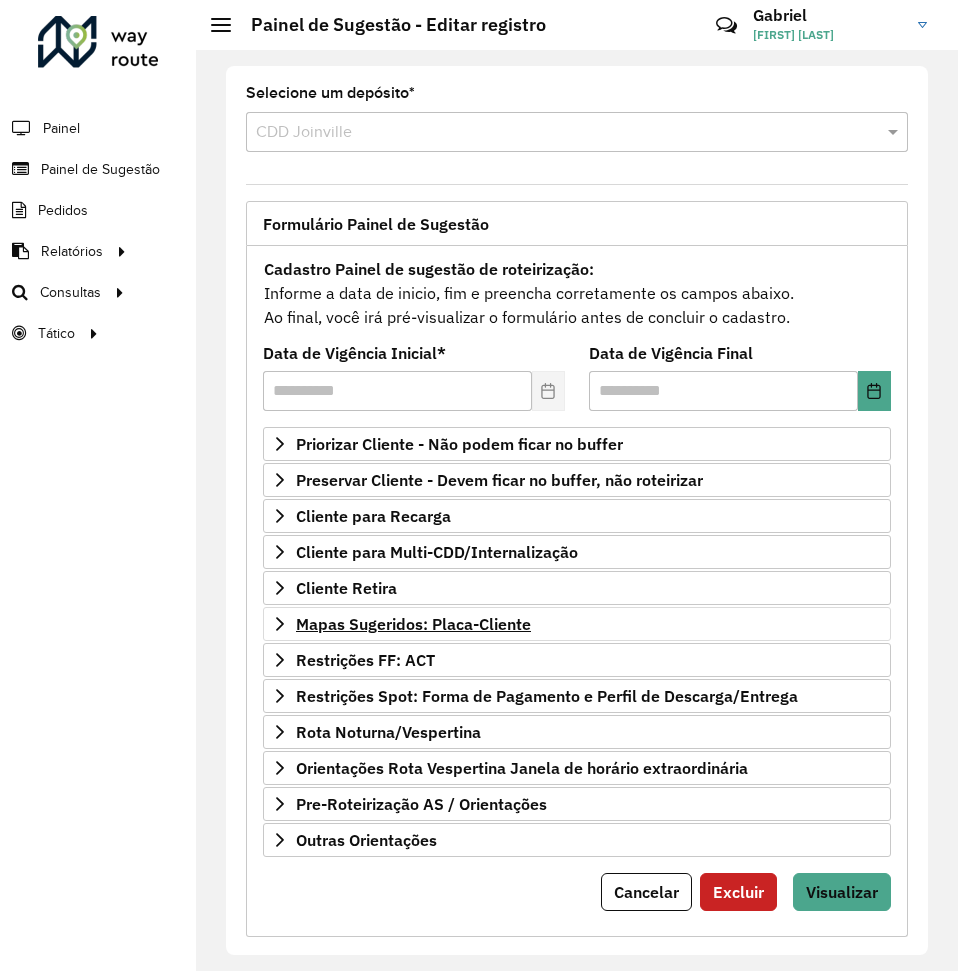 scroll, scrollTop: 26, scrollLeft: 0, axis: vertical 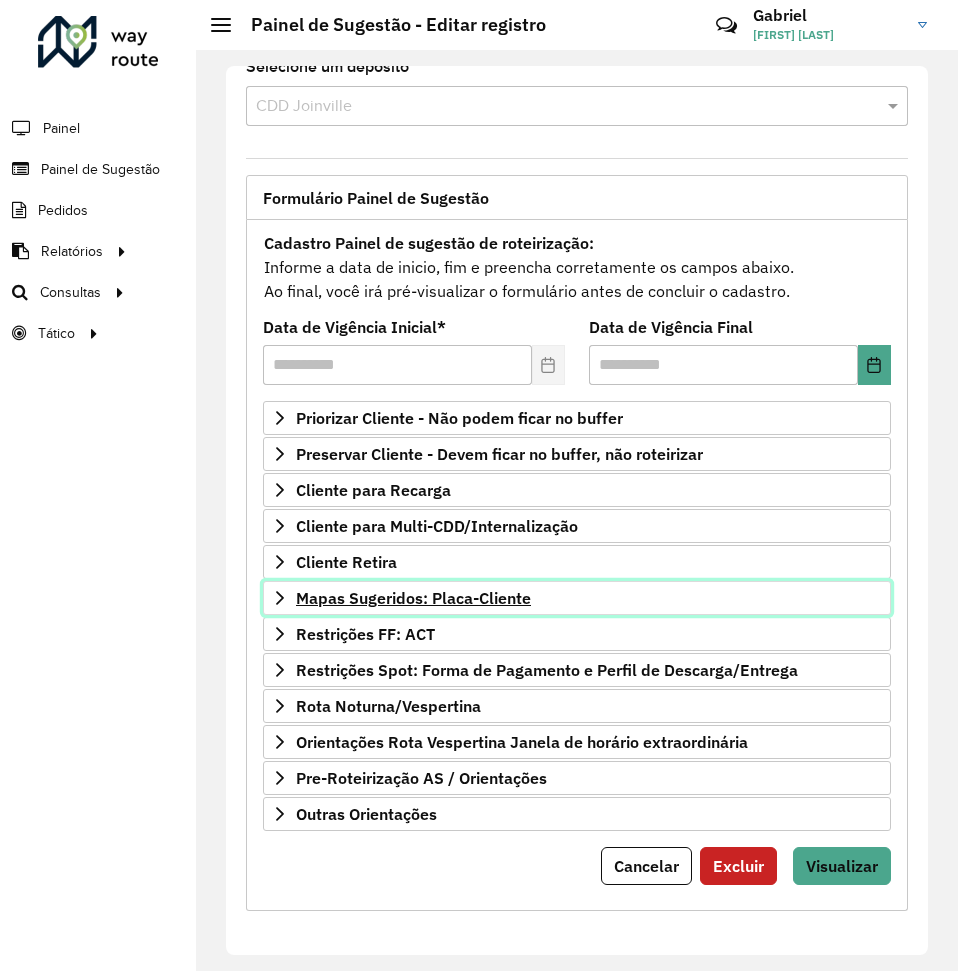 click on "Mapas Sugeridos: Placa-Cliente" at bounding box center (413, 598) 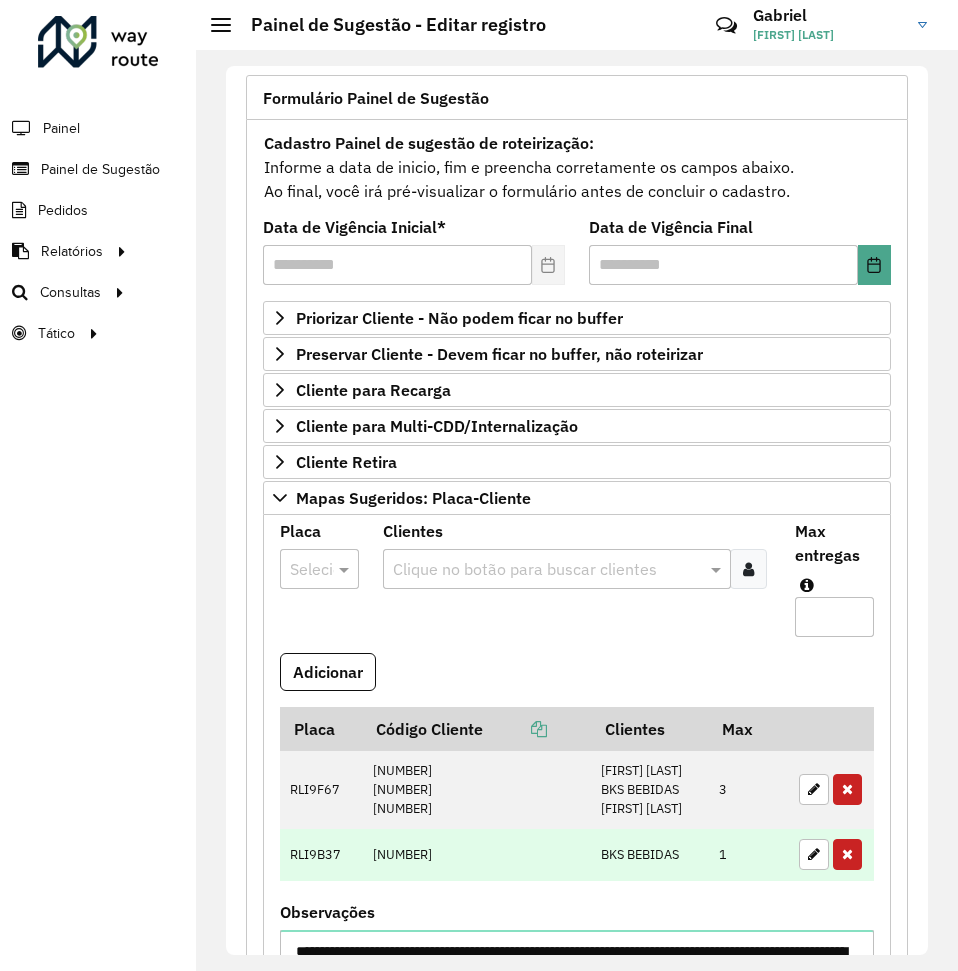 scroll, scrollTop: 226, scrollLeft: 0, axis: vertical 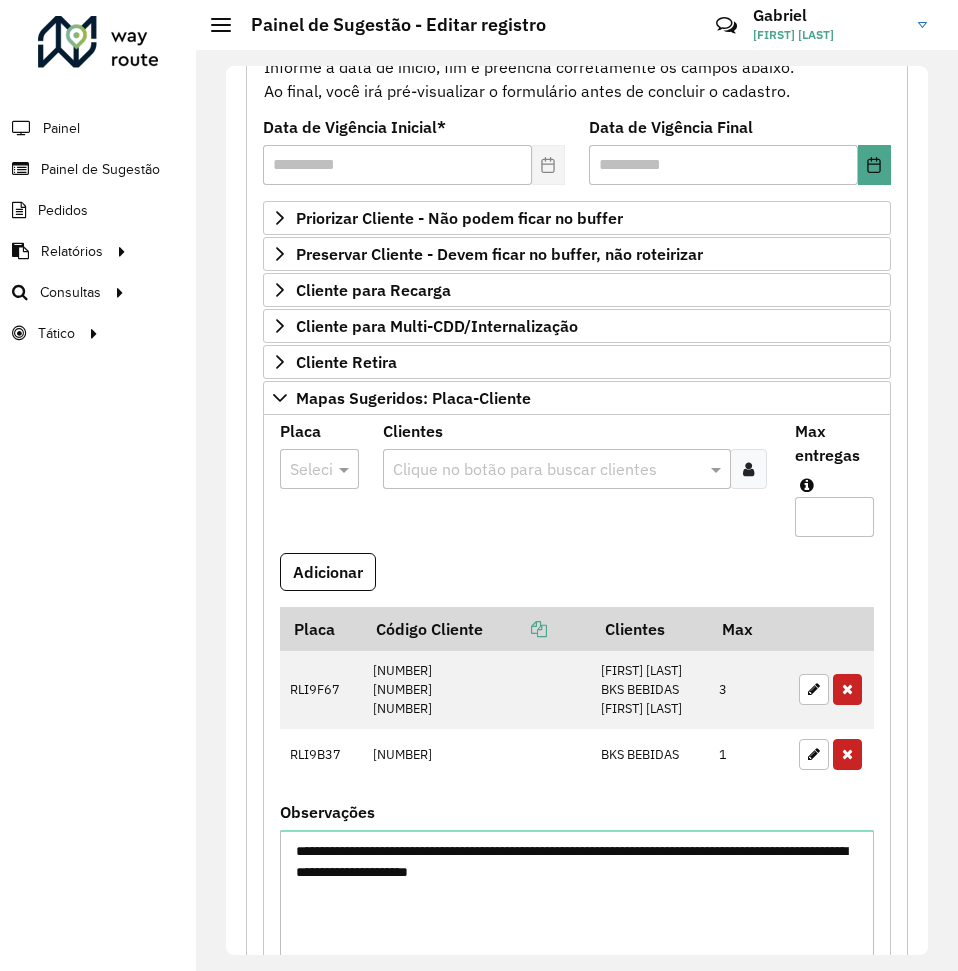 click on "Adicionar" at bounding box center (577, 580) 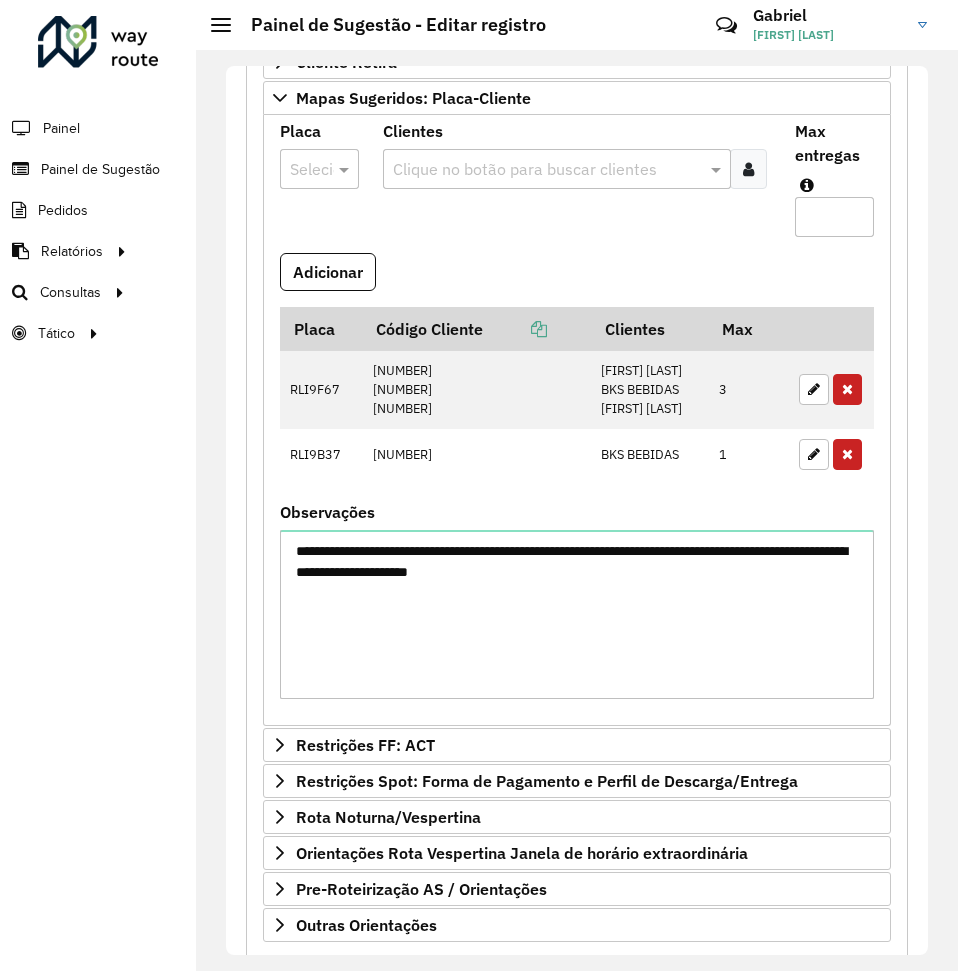 scroll, scrollTop: 637, scrollLeft: 0, axis: vertical 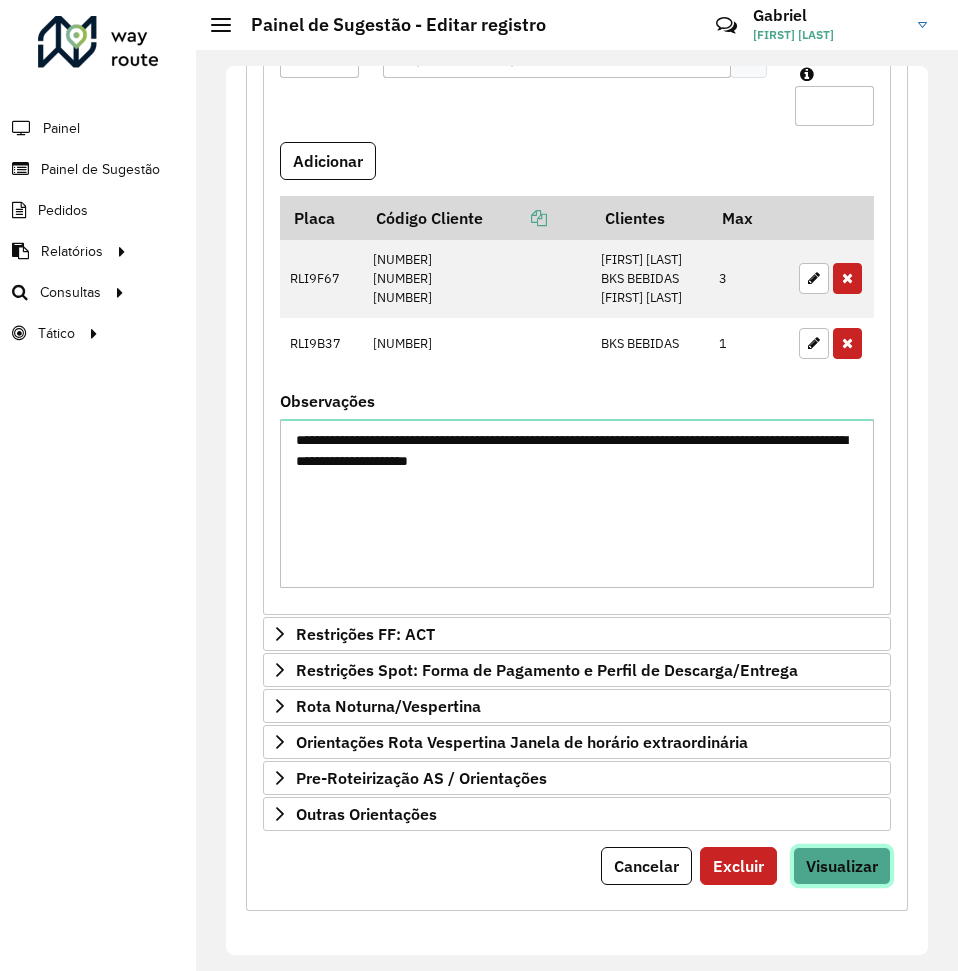 click on "Visualizar" at bounding box center (842, 866) 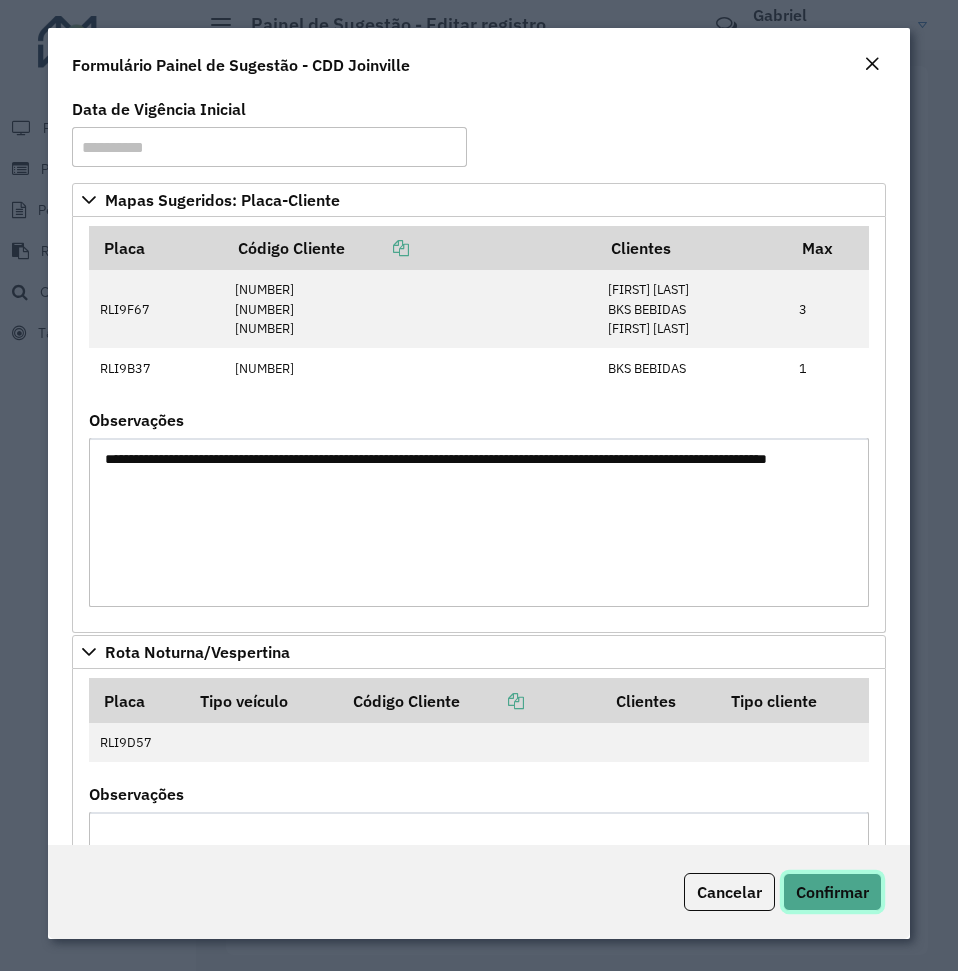 click on "Confirmar" 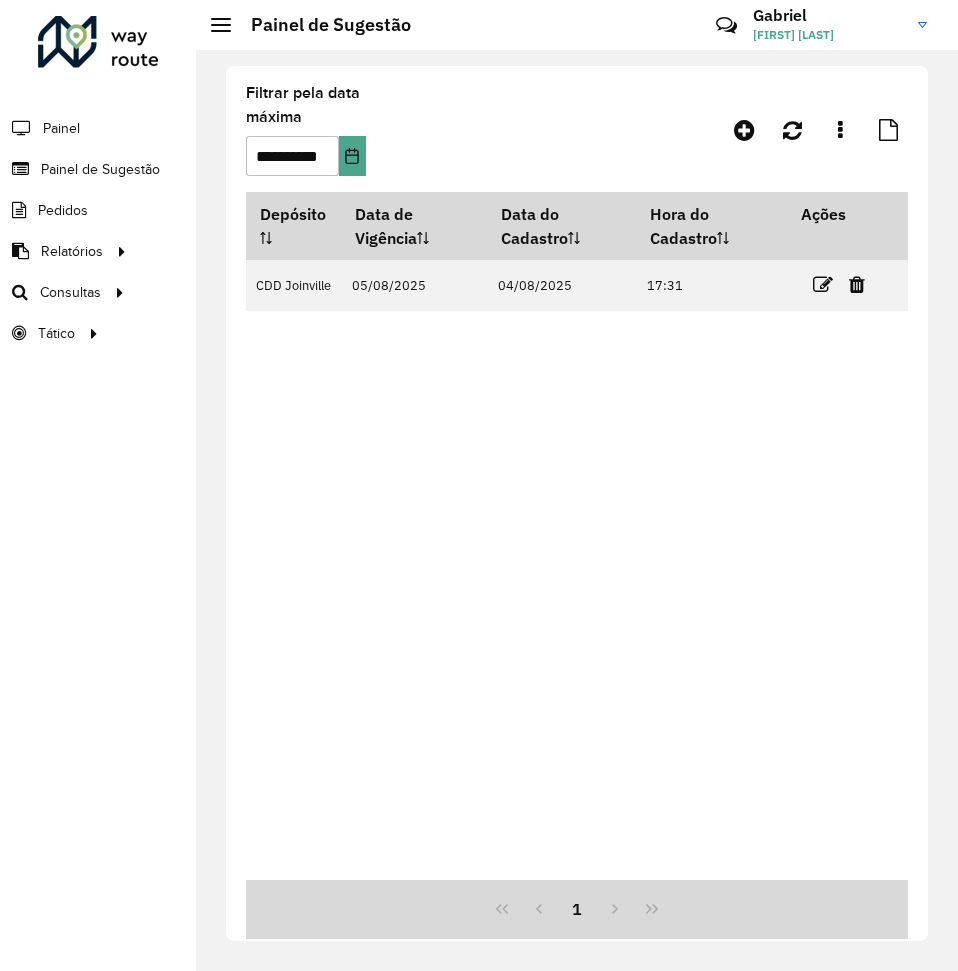 click on "Depósito Data de Vigência Data do Cadastro Hora do Cadastro Ações CDD Joinville 05/08/2025 04/08/2025 17:31" at bounding box center (577, 536) 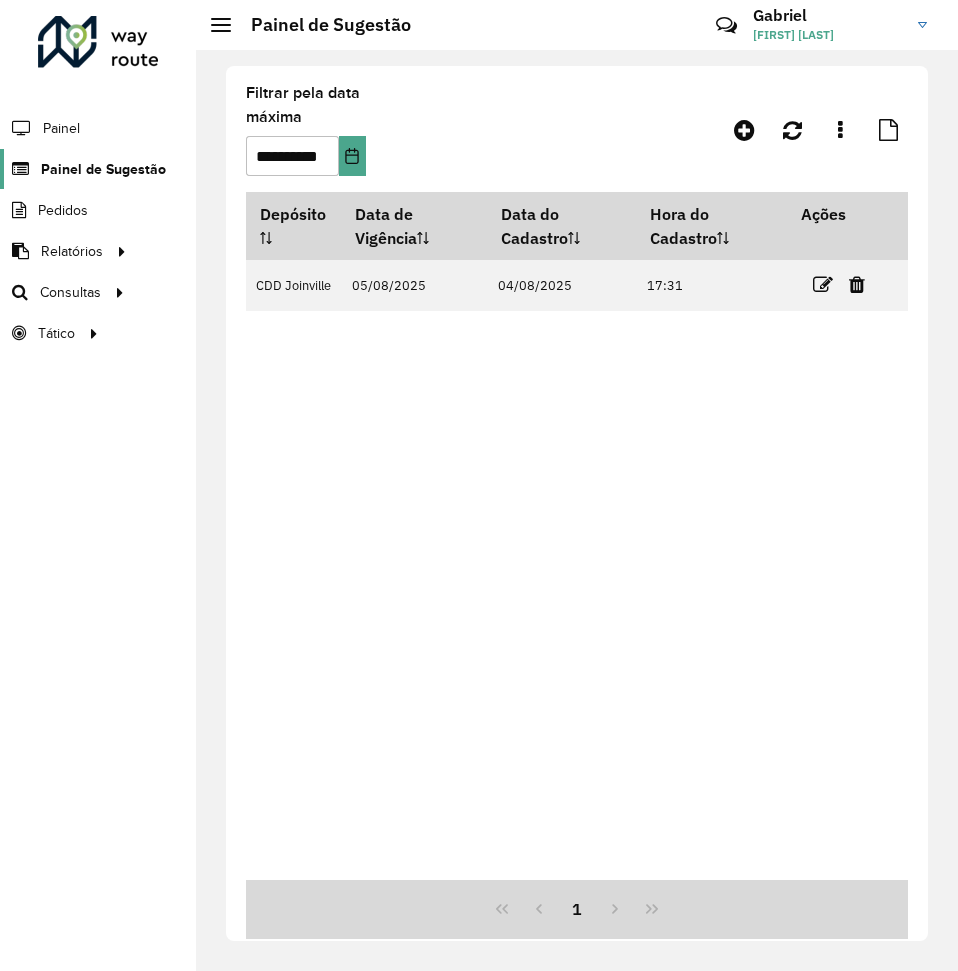 click on "Painel de Sugestão" 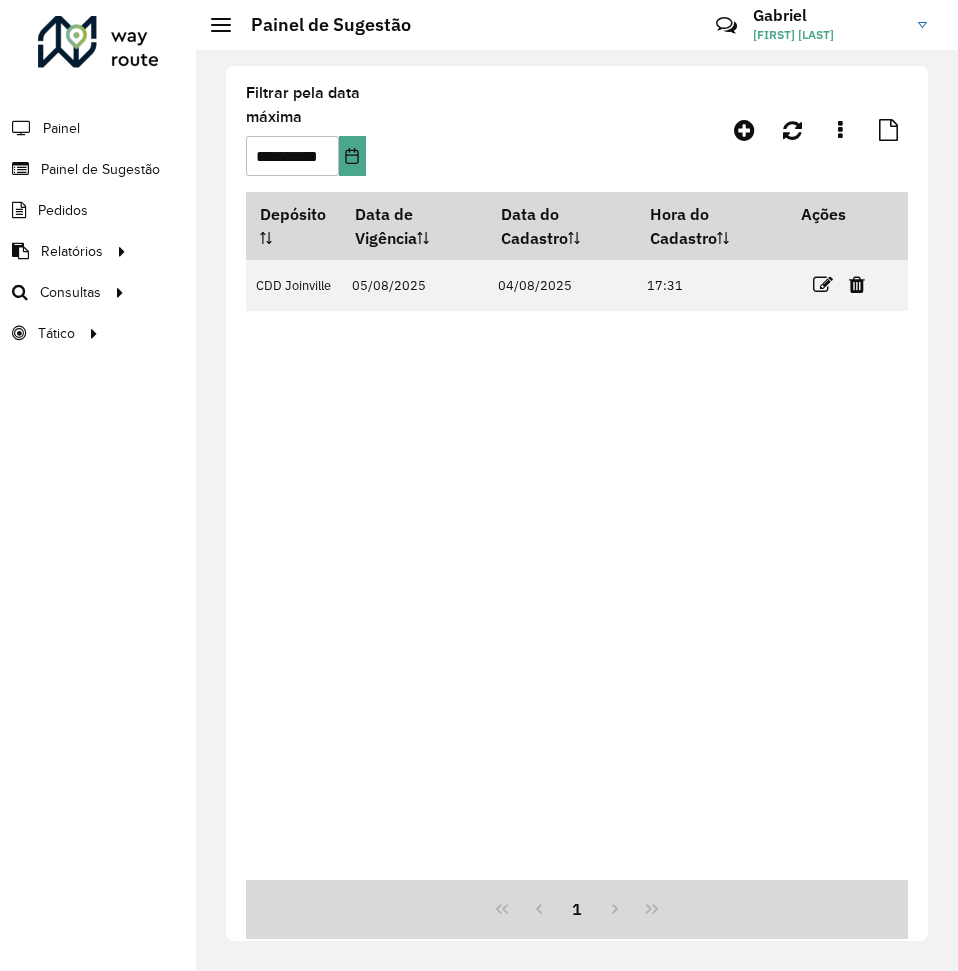 click on "Roteirizador AmbevTech Painel Painel de Sugestão Pedidos Relatórios Clientes Clientes fora malha Edição tempo atendimento Indicadores roteirização Pedidos agrupados Pedidos não Roteirizados Romaneio Roteirização Setor Veículos Consultas Roteirização Setores Tático Análise de Sessões Service Time" 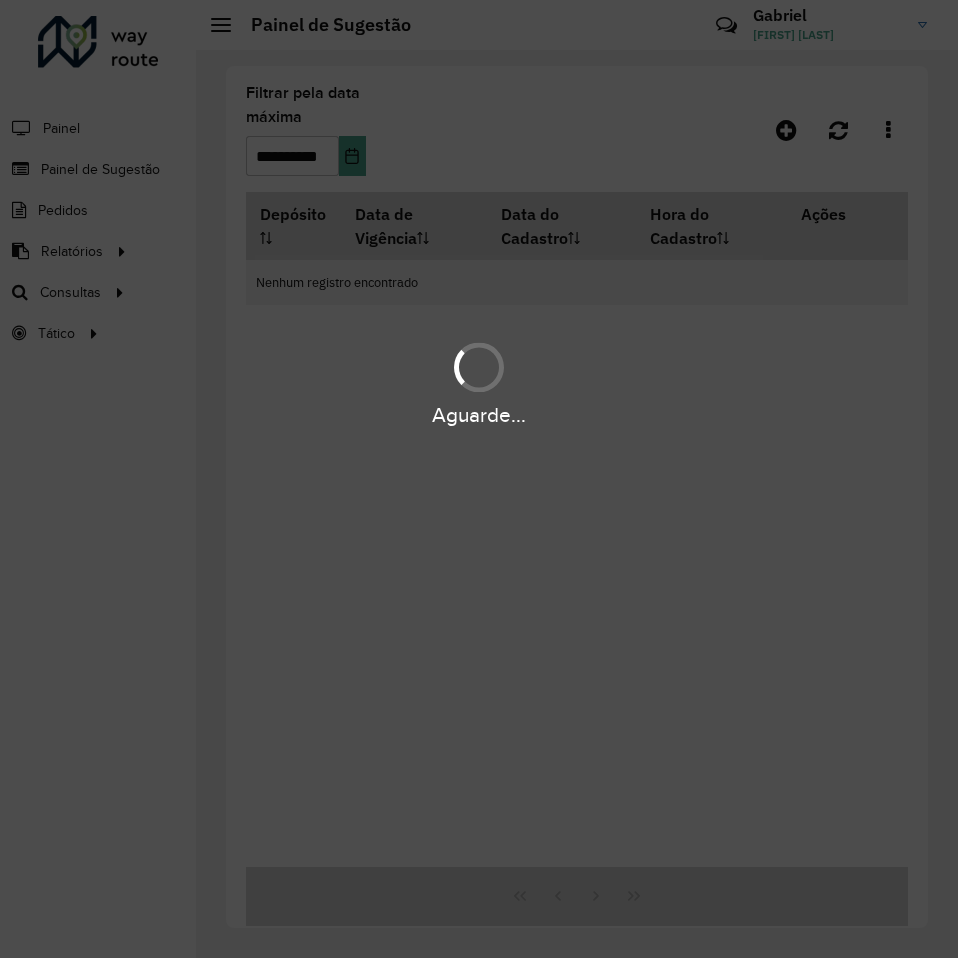 scroll, scrollTop: 0, scrollLeft: 0, axis: both 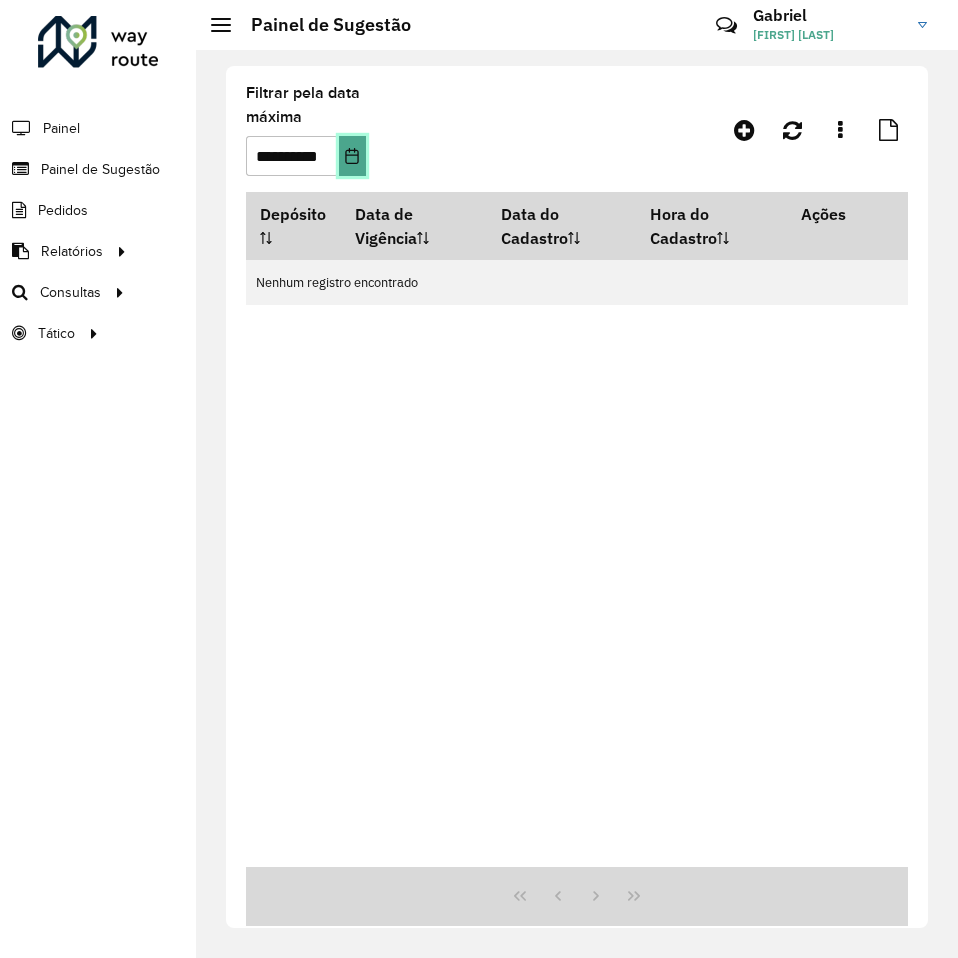 click 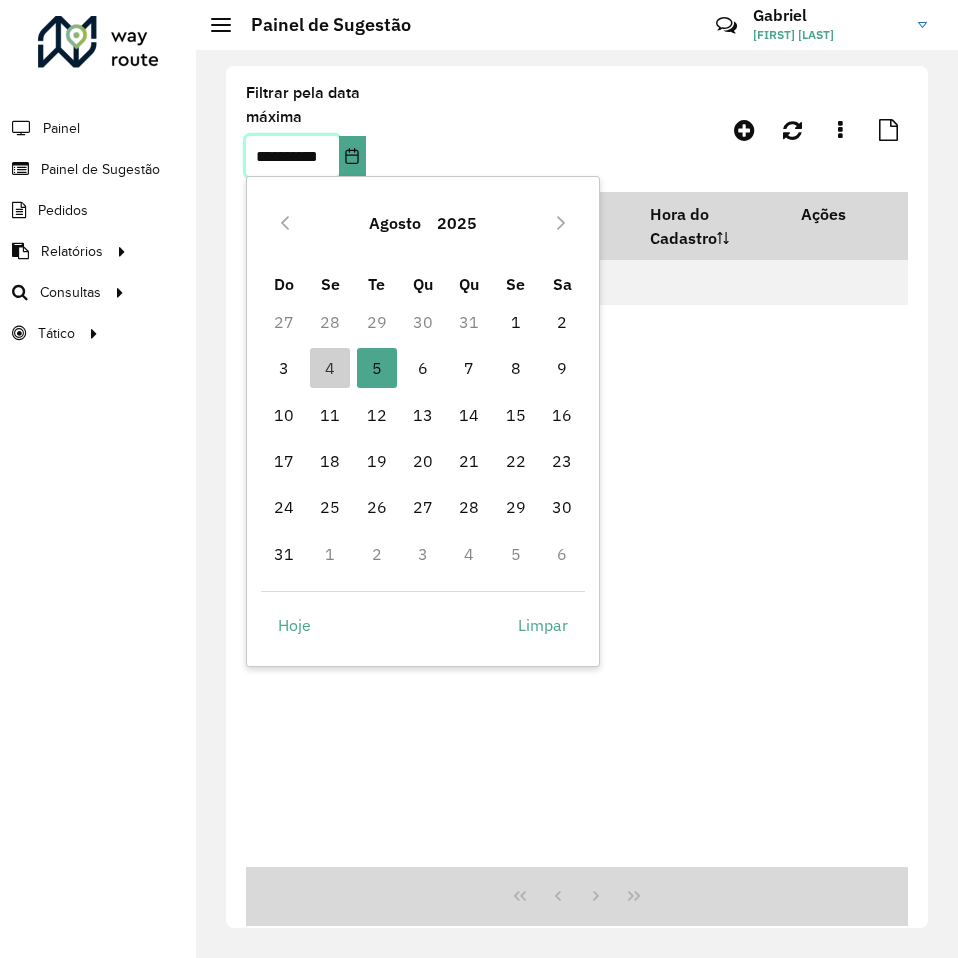 scroll, scrollTop: 0, scrollLeft: 16, axis: horizontal 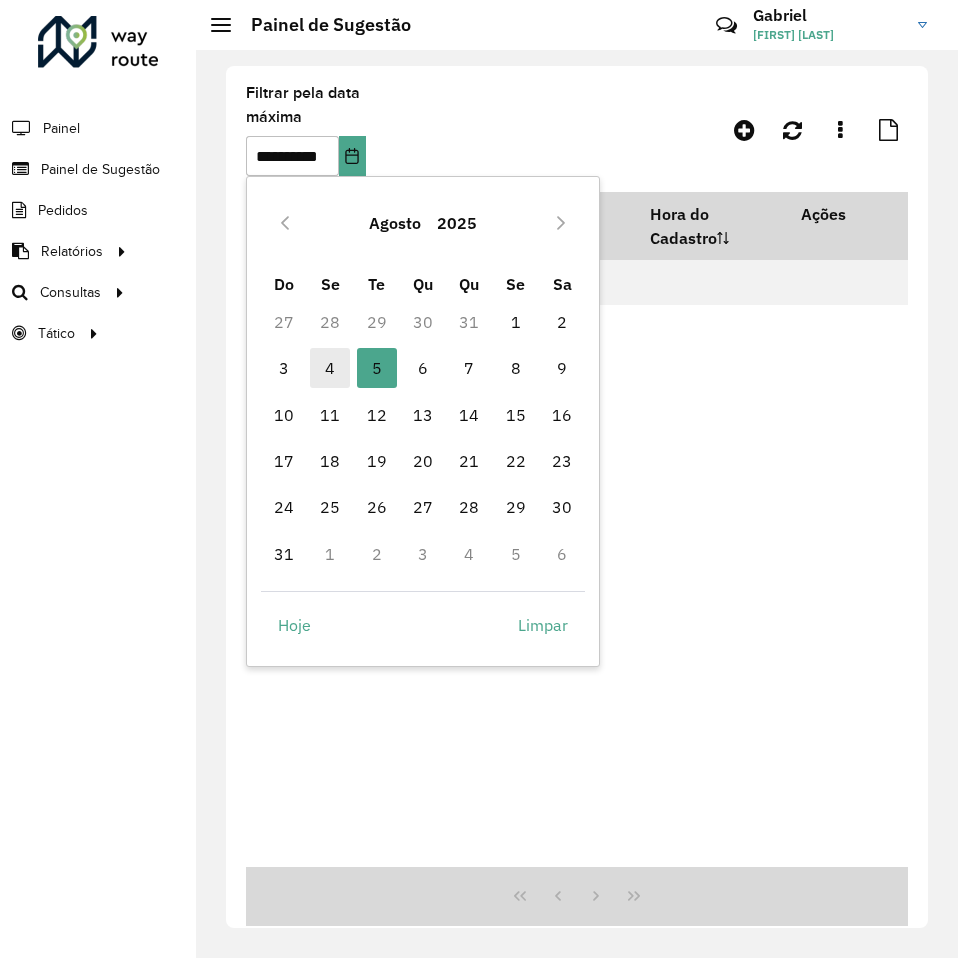 click on "4" at bounding box center [330, 368] 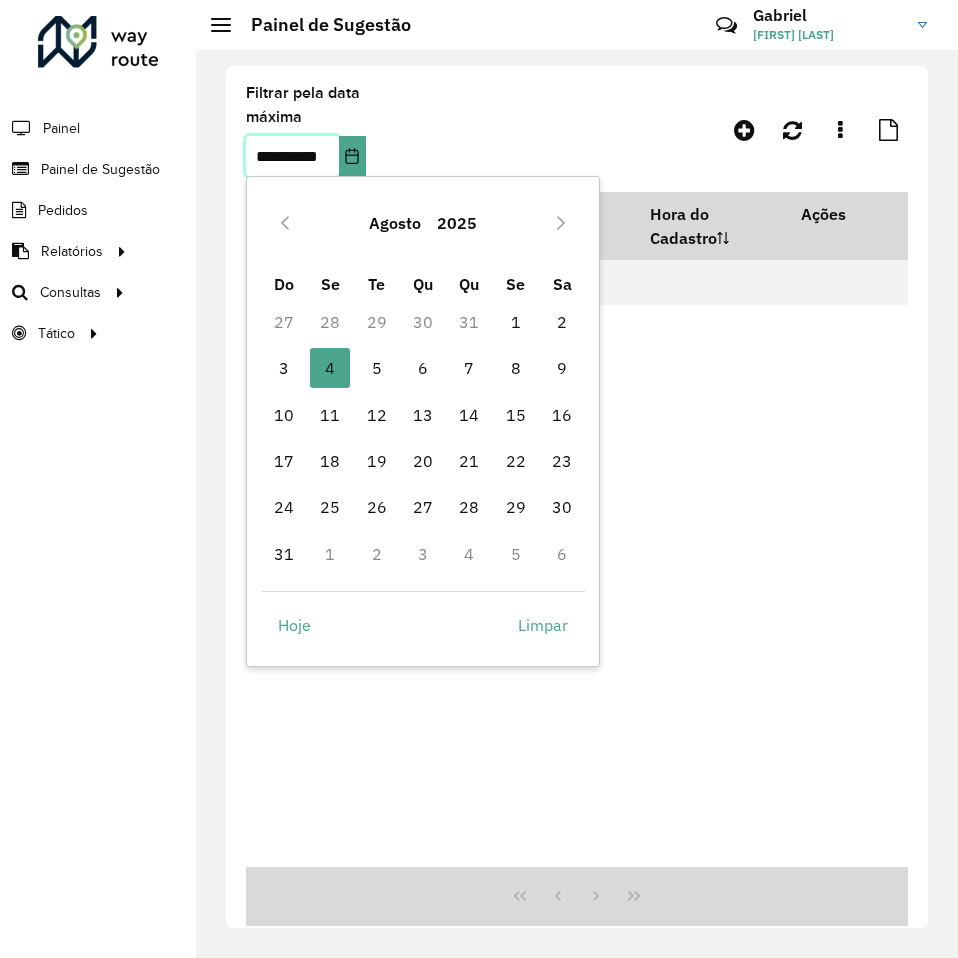 scroll, scrollTop: 0, scrollLeft: 16, axis: horizontal 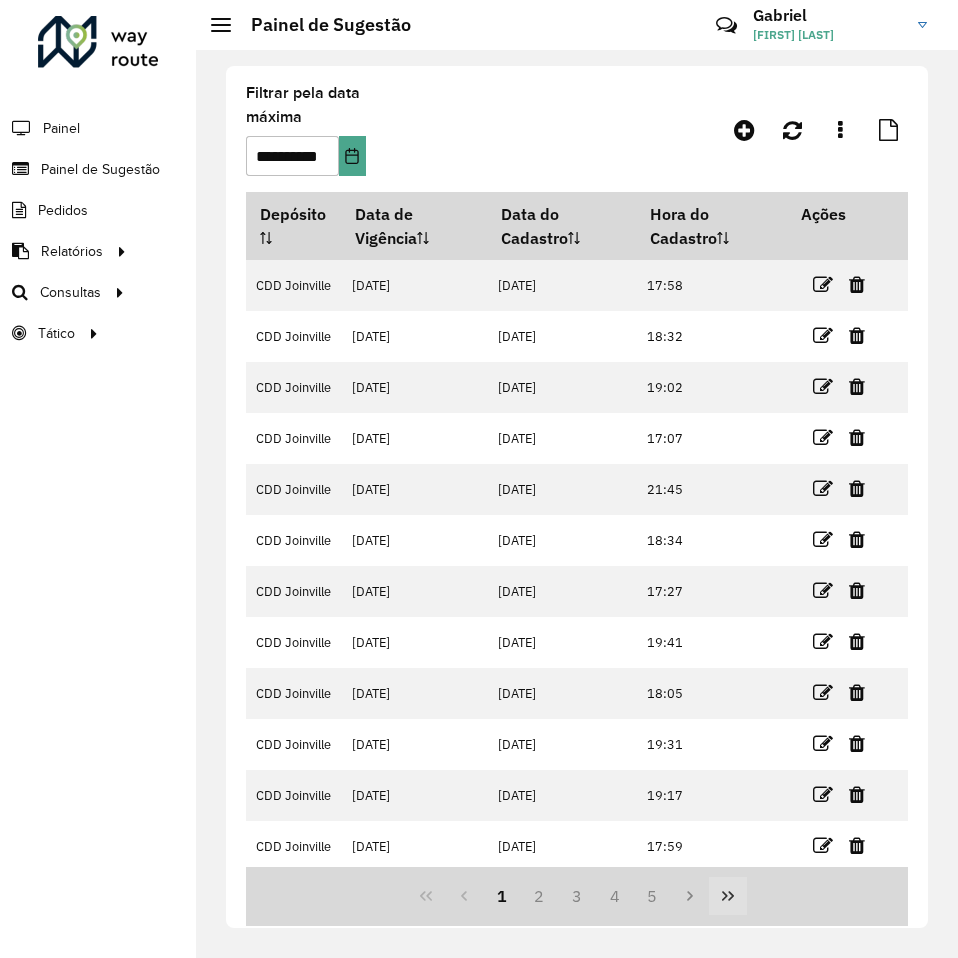 click 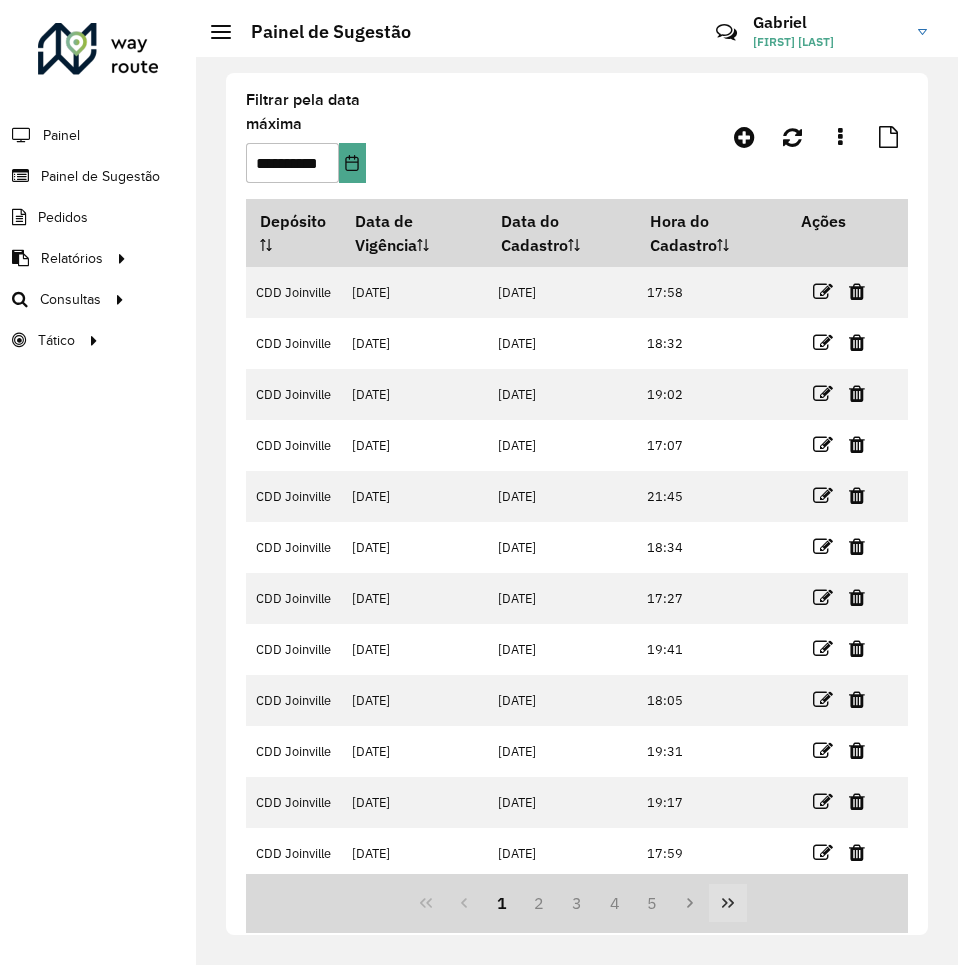 scroll, scrollTop: 0, scrollLeft: 0, axis: both 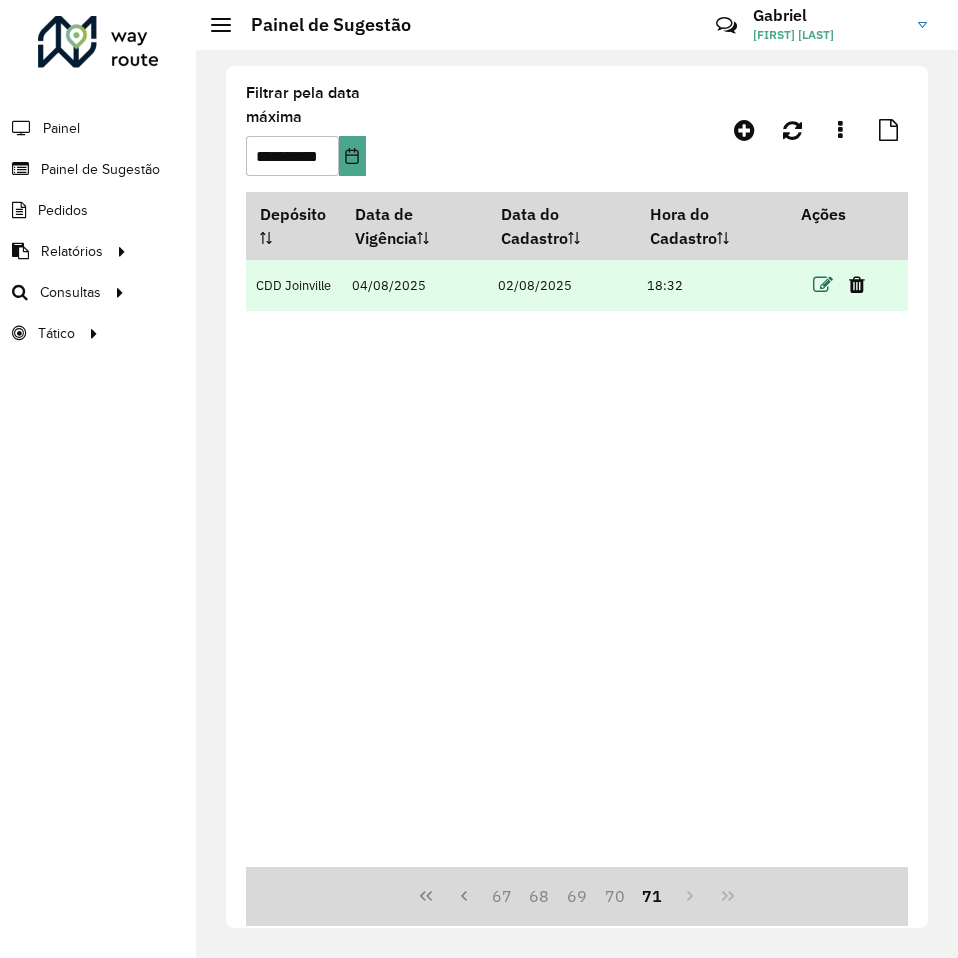 click at bounding box center (823, 285) 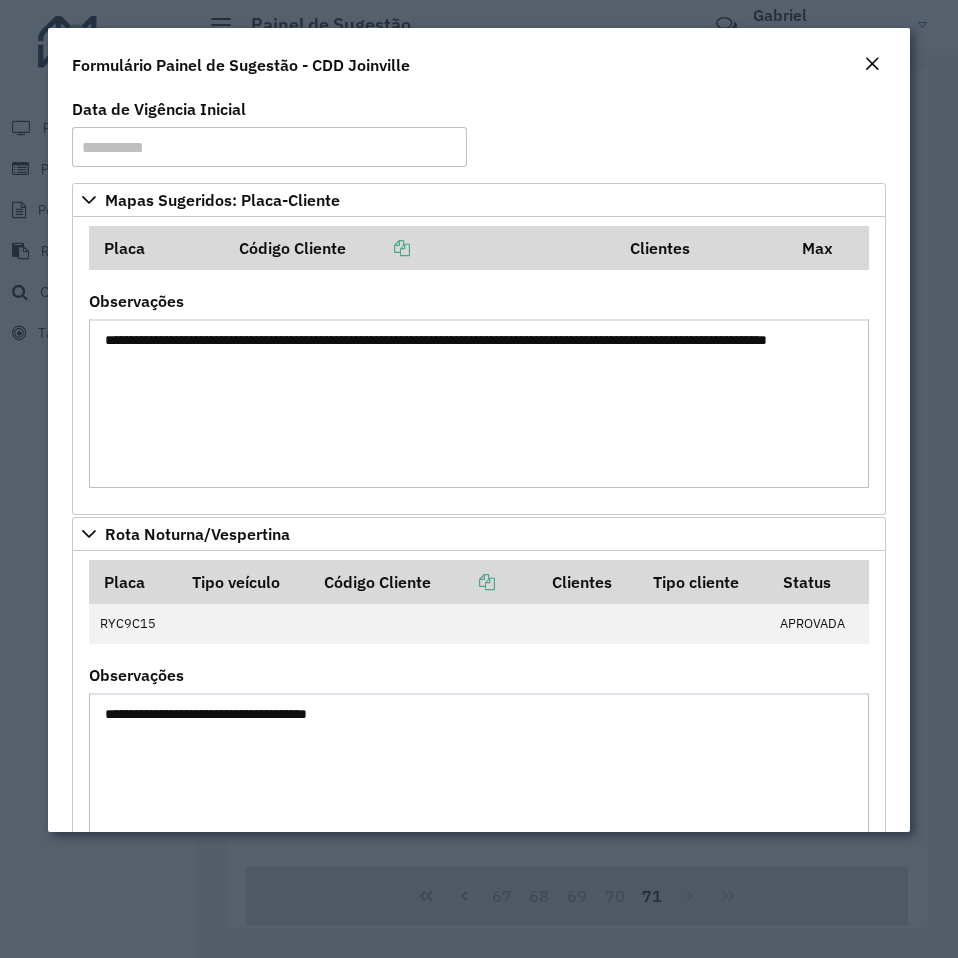 drag, startPoint x: 379, startPoint y: 361, endPoint x: 100, endPoint y: 328, distance: 280.94482 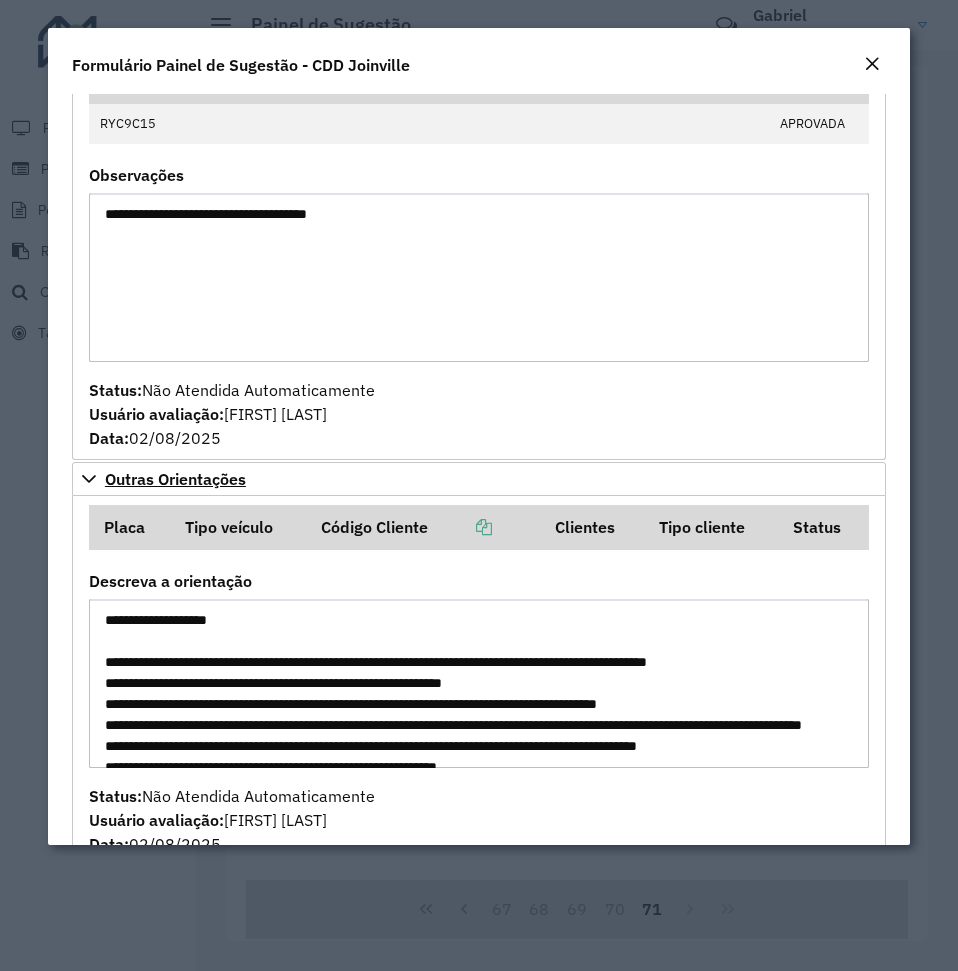 scroll, scrollTop: 547, scrollLeft: 0, axis: vertical 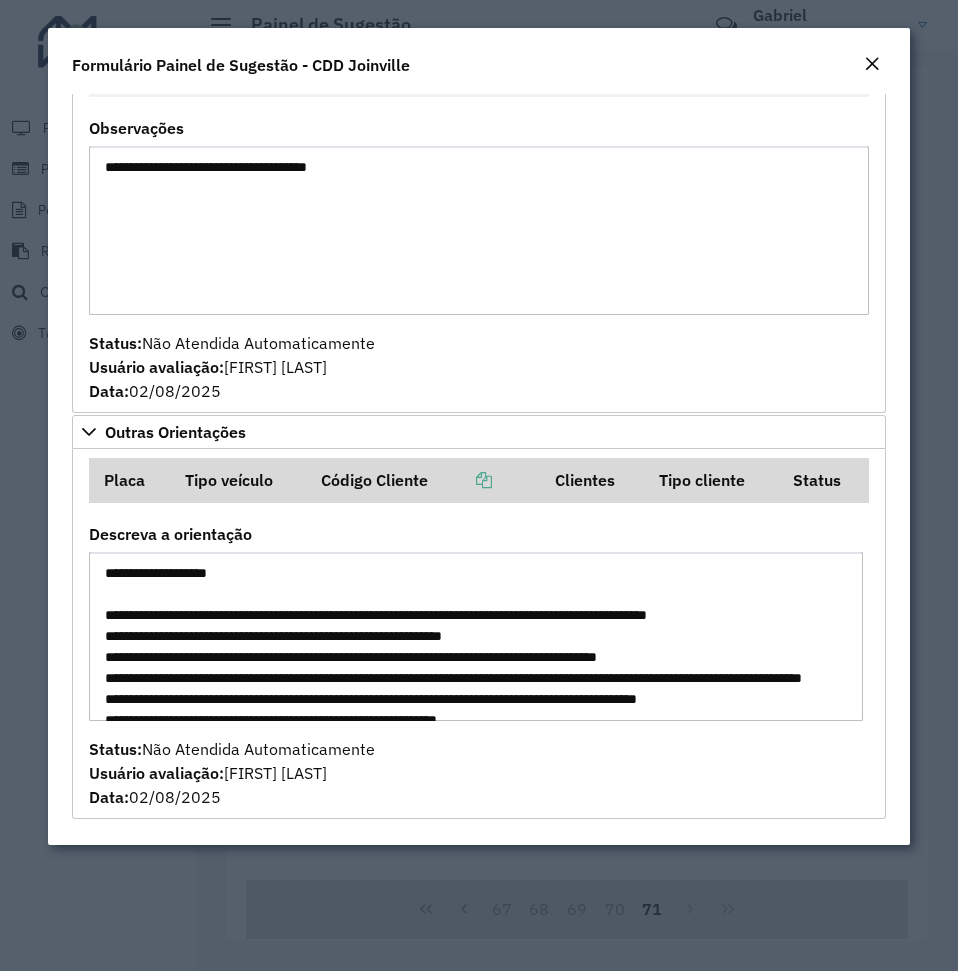 drag, startPoint x: 595, startPoint y: 705, endPoint x: 94, endPoint y: 545, distance: 525.9287 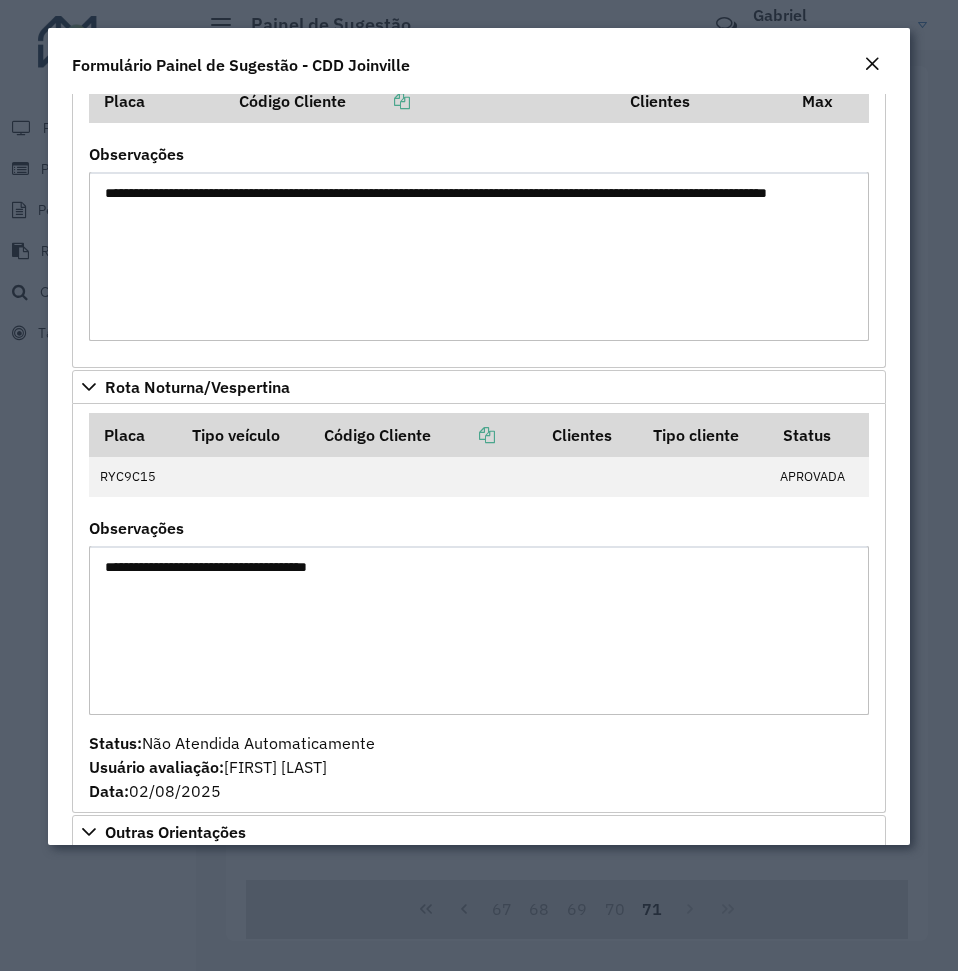 scroll, scrollTop: 0, scrollLeft: 0, axis: both 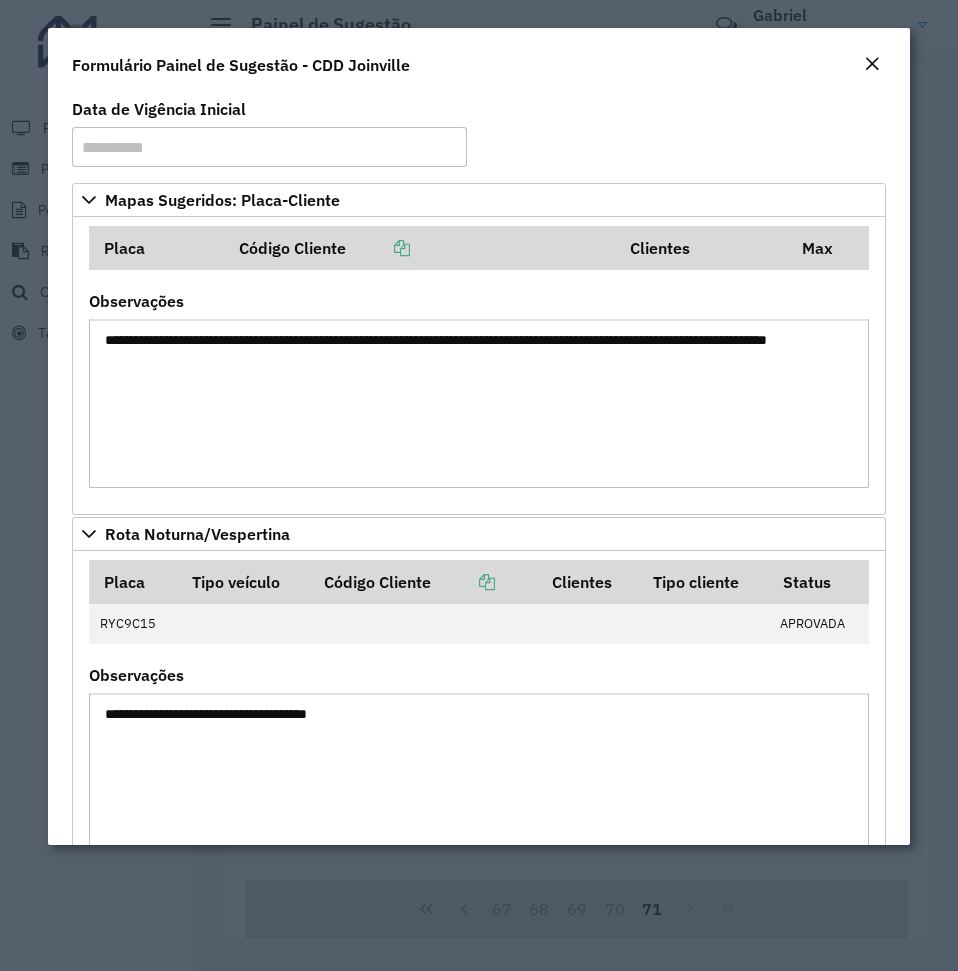 drag, startPoint x: 409, startPoint y: 372, endPoint x: 108, endPoint y: 344, distance: 302.29953 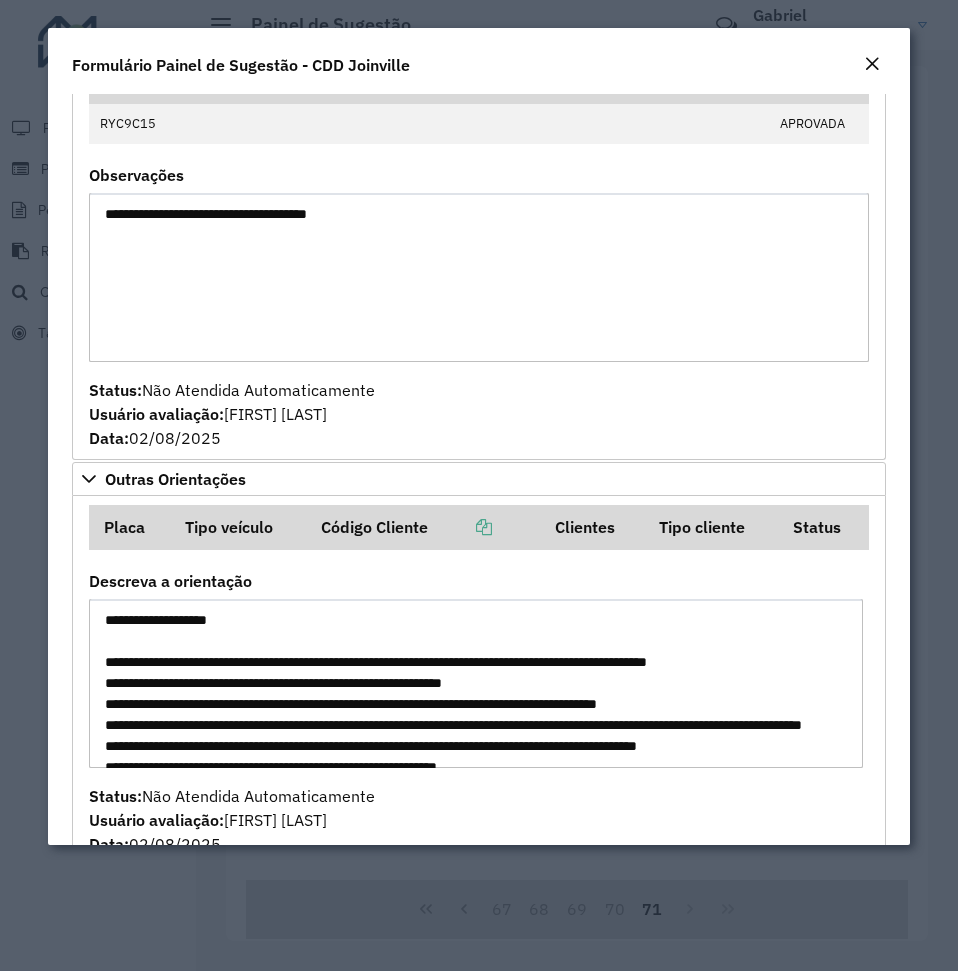 scroll, scrollTop: 547, scrollLeft: 0, axis: vertical 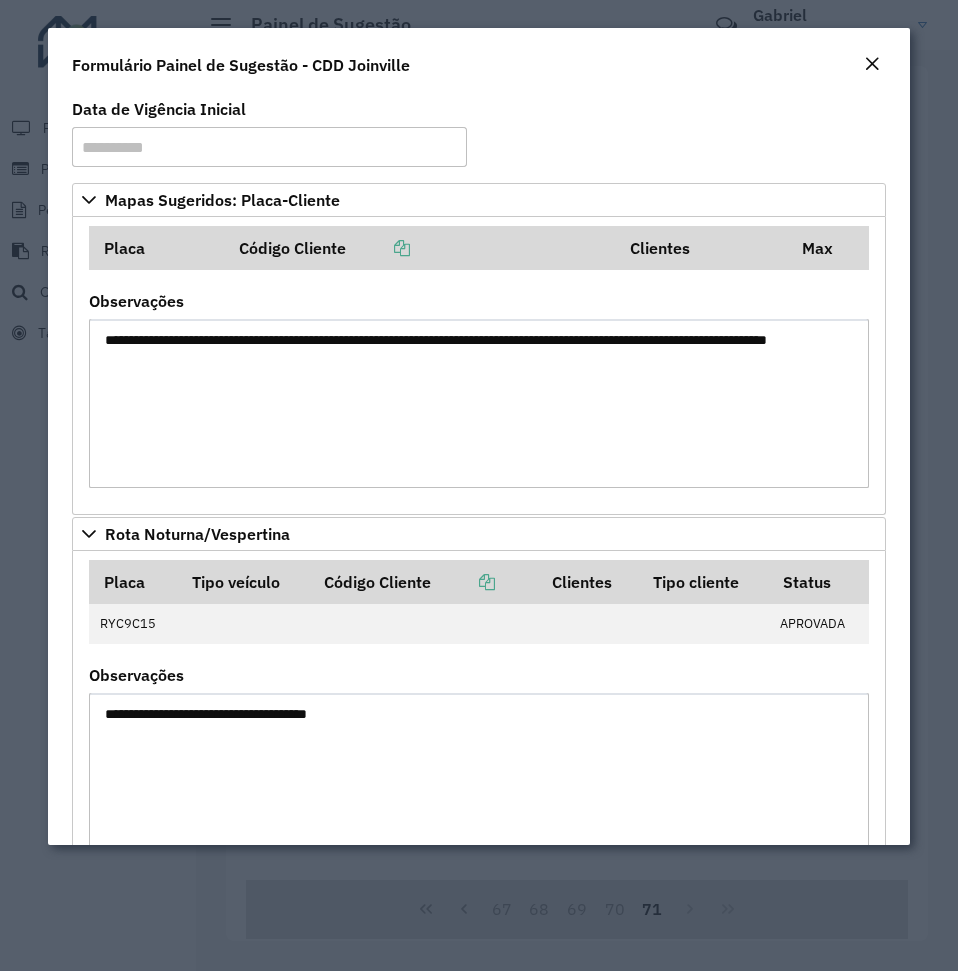 click 